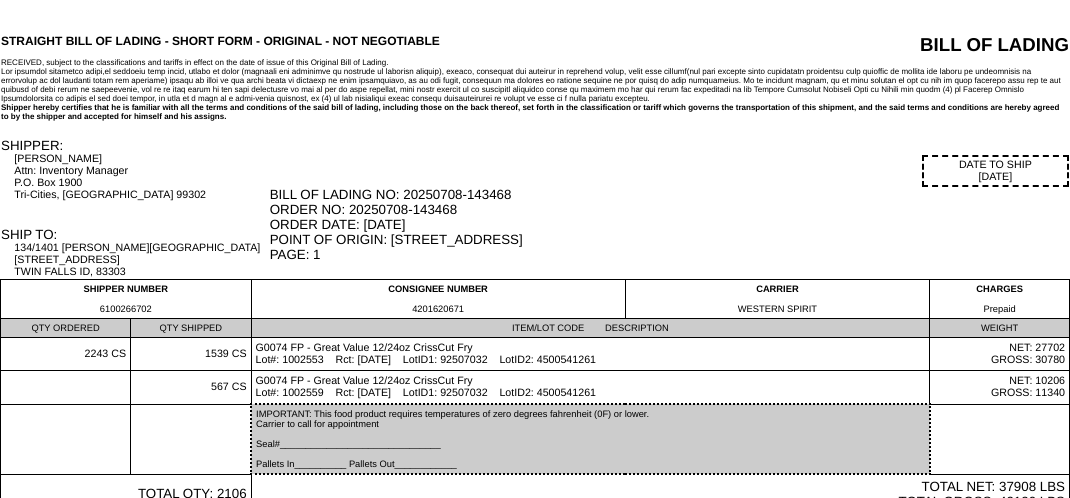 scroll, scrollTop: 115, scrollLeft: 0, axis: vertical 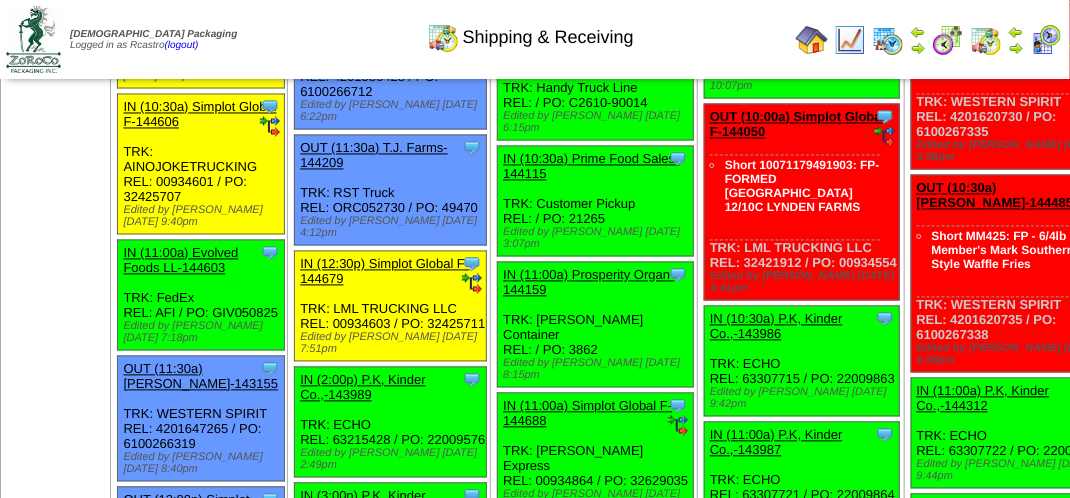 click at bounding box center [1046, 40] 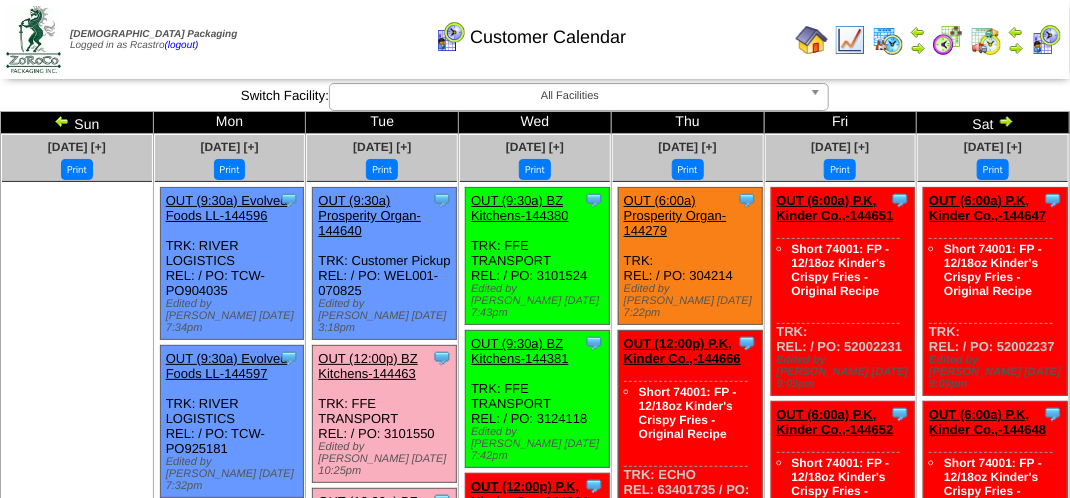 scroll, scrollTop: 100, scrollLeft: 0, axis: vertical 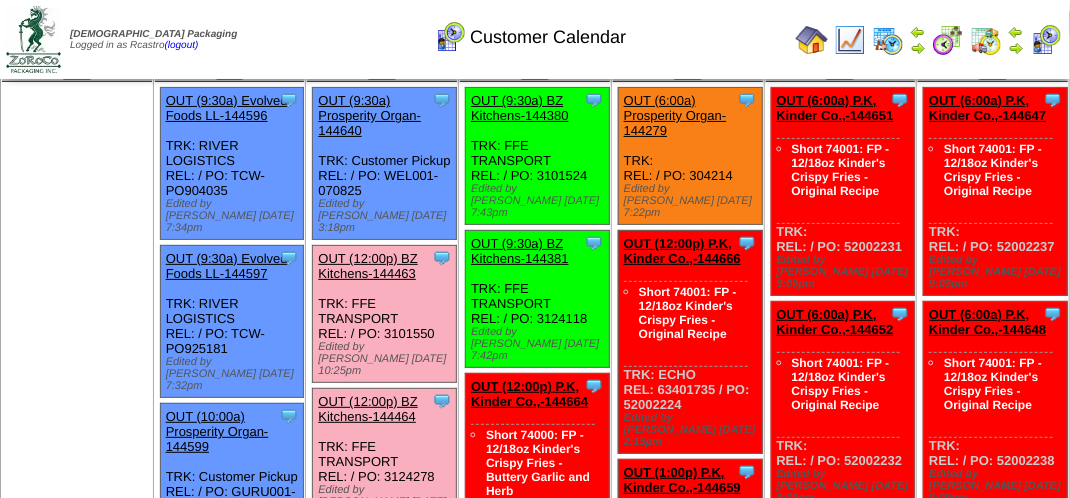 click on "OUT
(12:00p)
BZ Kitchens-144464" at bounding box center (367, 409) 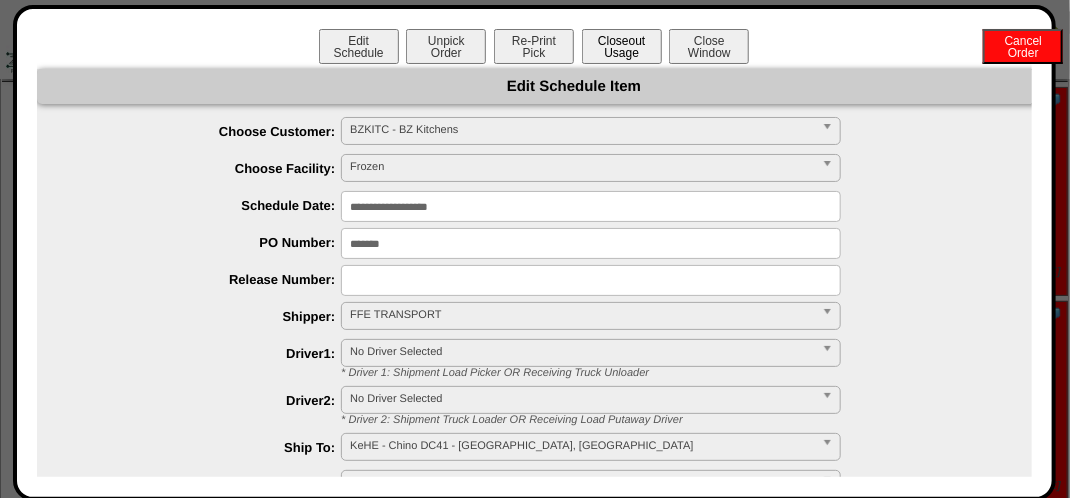 click on "Closeout Usage" at bounding box center [622, 46] 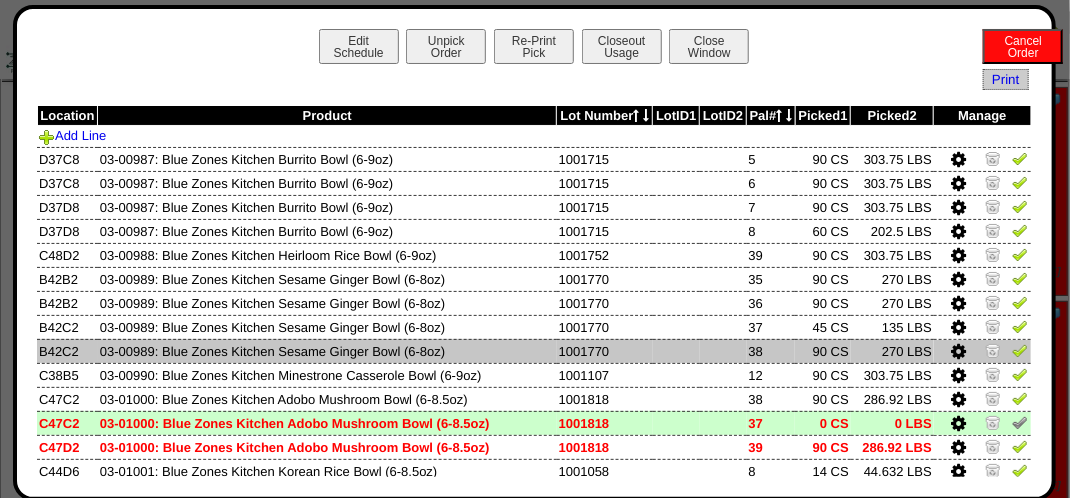 scroll, scrollTop: 200, scrollLeft: 0, axis: vertical 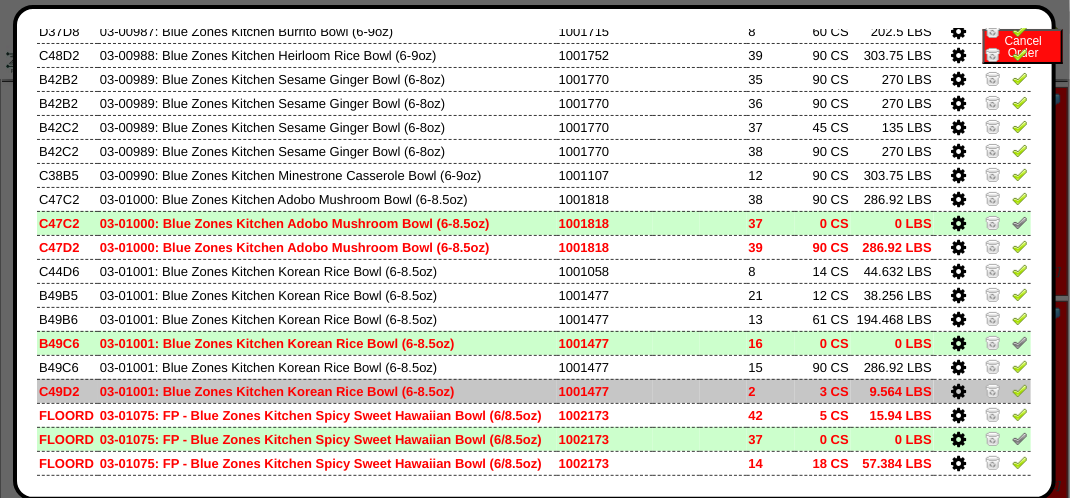 click at bounding box center [959, 392] 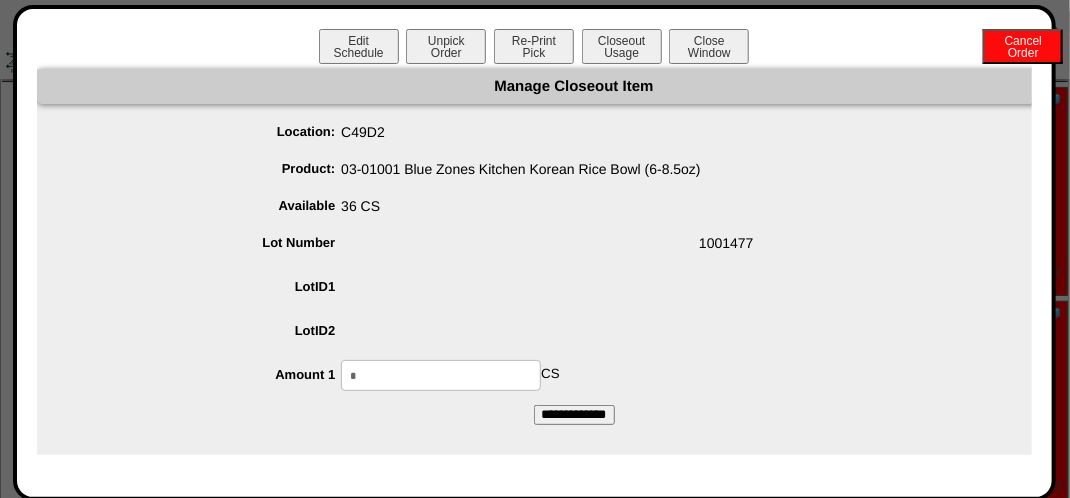click on "*" at bounding box center (441, 375) 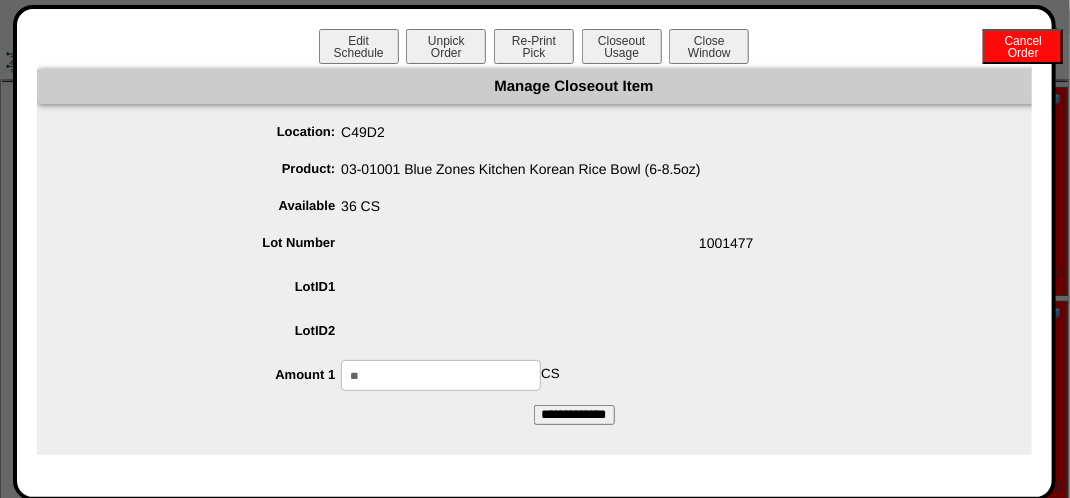 type on "**" 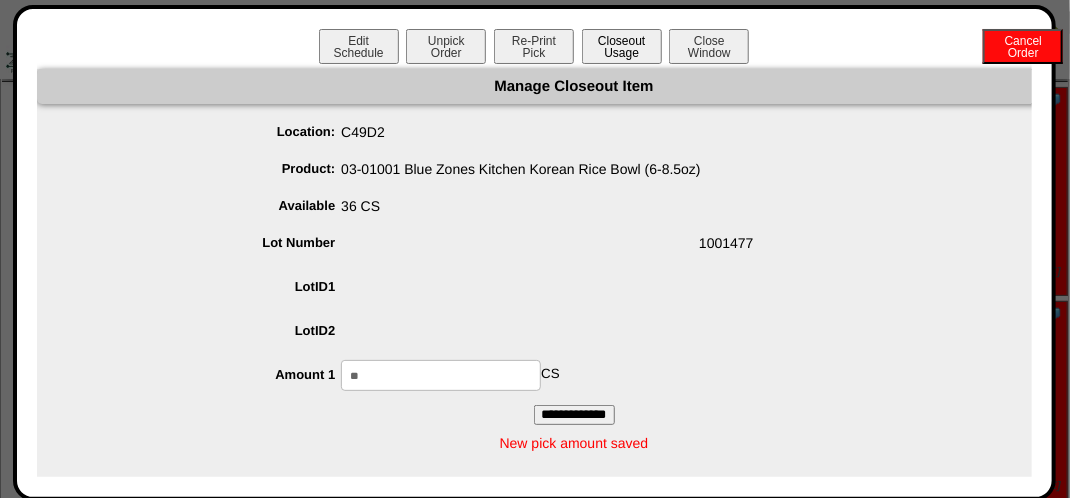 click on "Closeout Usage" at bounding box center [622, 46] 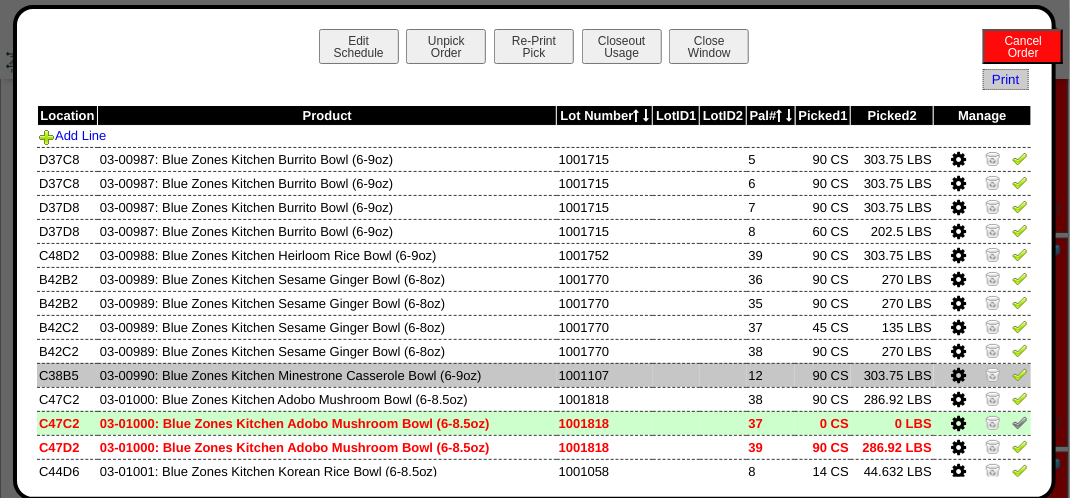 scroll, scrollTop: 500, scrollLeft: 0, axis: vertical 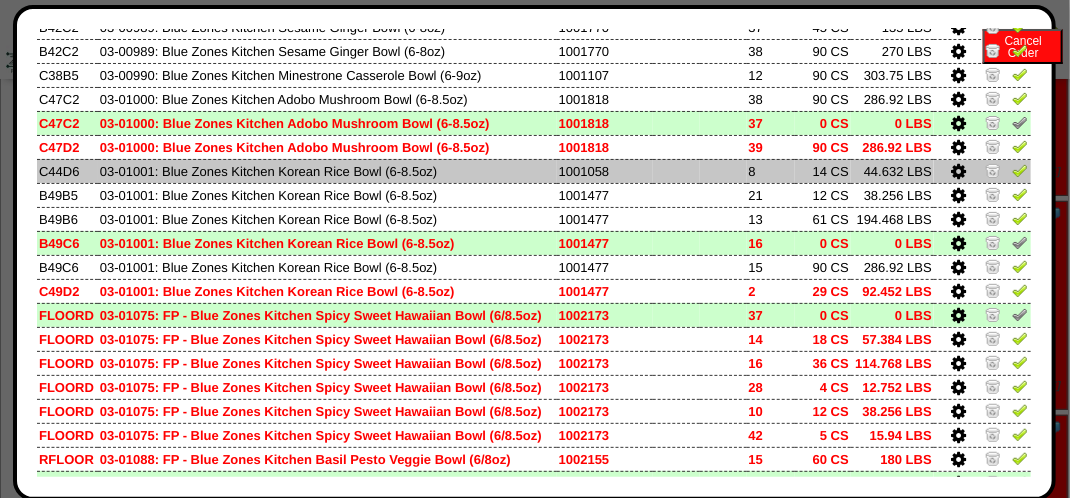 click at bounding box center [959, 172] 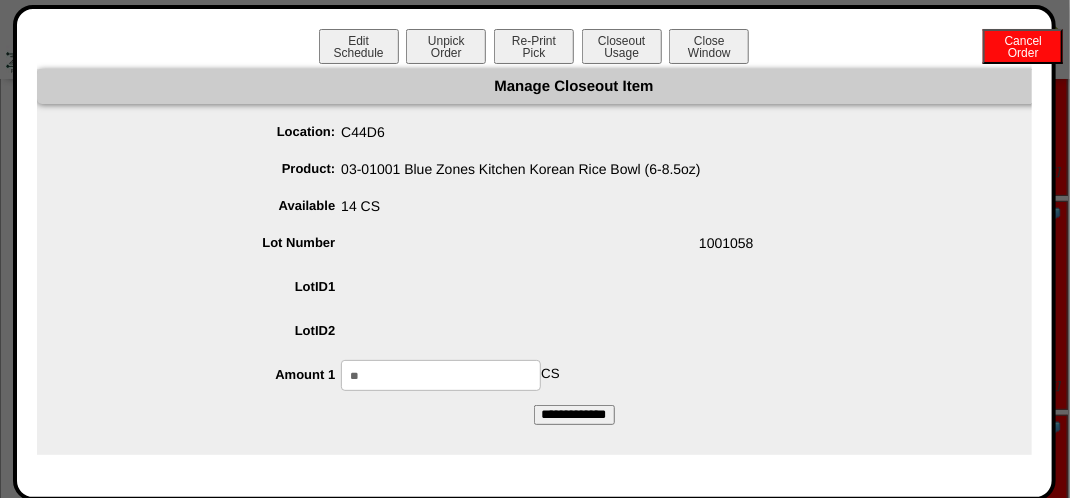 click on "**" at bounding box center (441, 375) 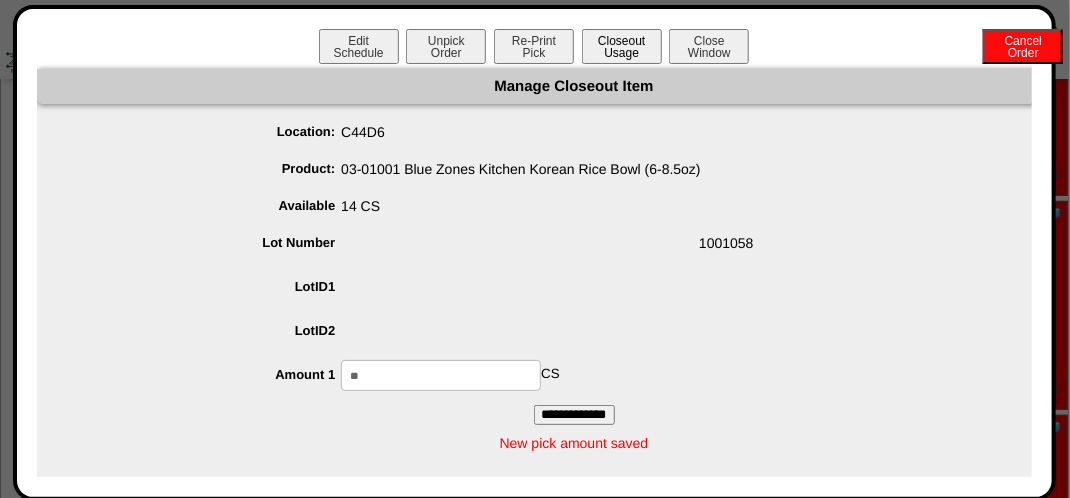 click on "Closeout Usage" at bounding box center [622, 46] 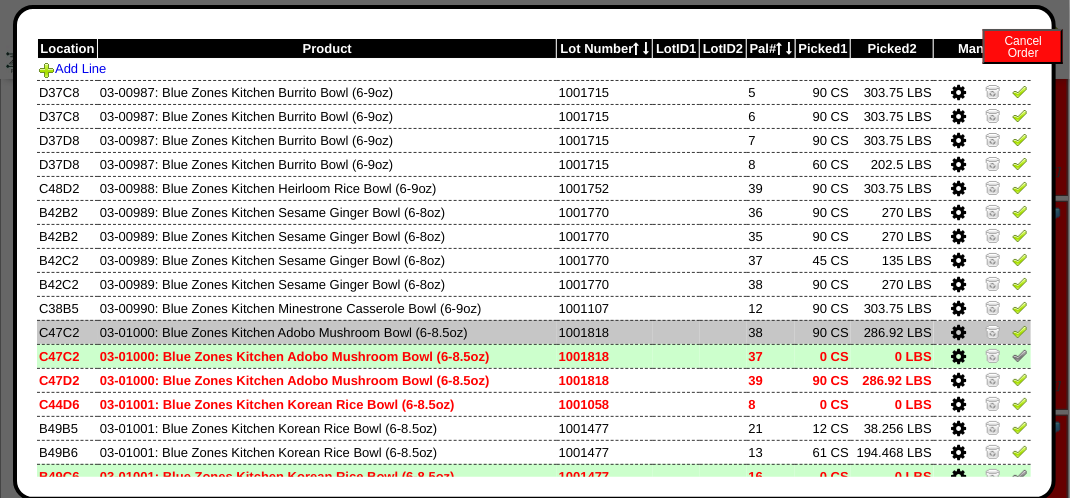 scroll, scrollTop: 100, scrollLeft: 0, axis: vertical 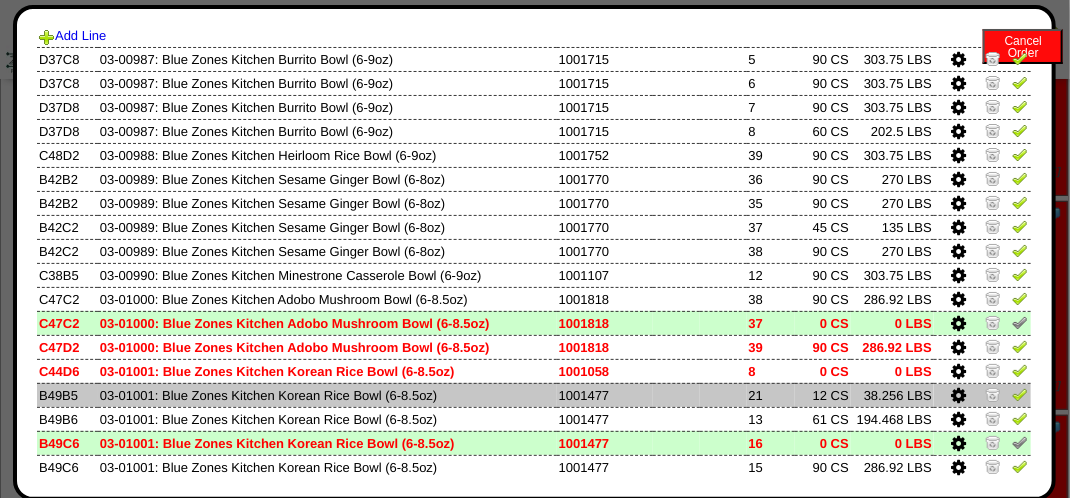 click at bounding box center [961, 397] 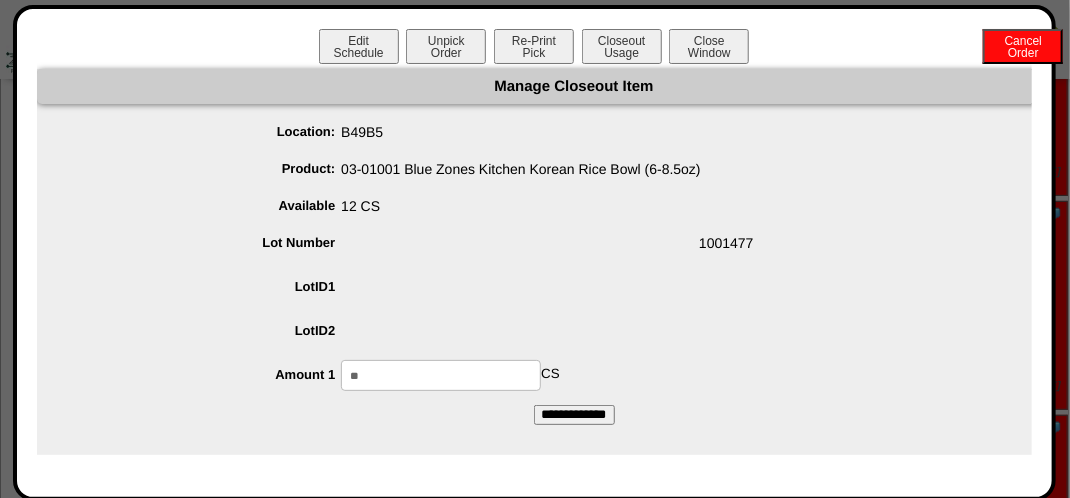 click on "**" at bounding box center [441, 375] 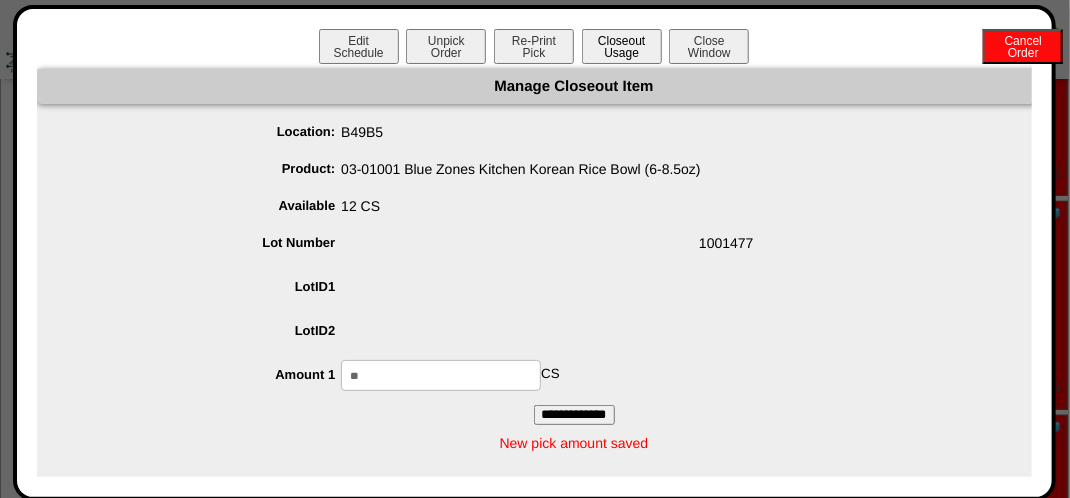 click on "Closeout Usage" at bounding box center [622, 46] 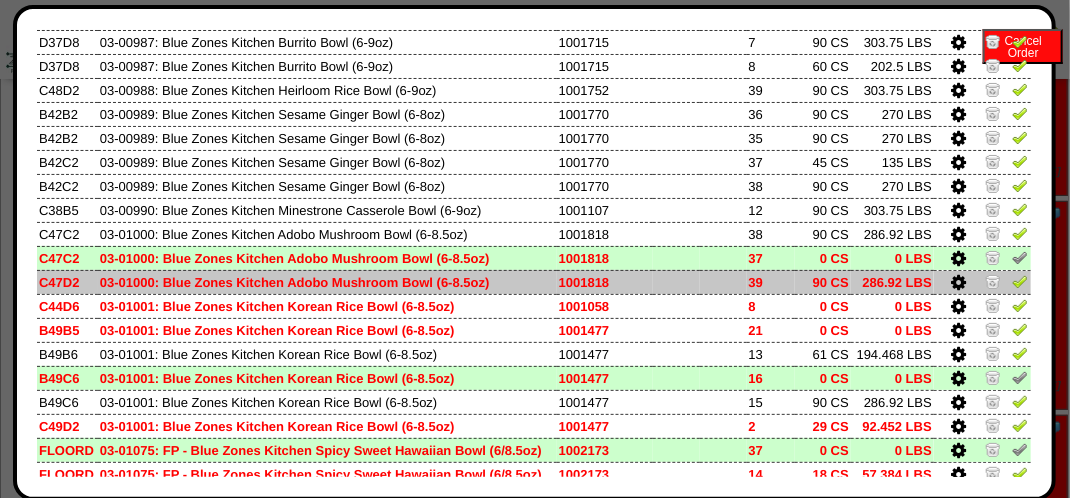 scroll, scrollTop: 200, scrollLeft: 0, axis: vertical 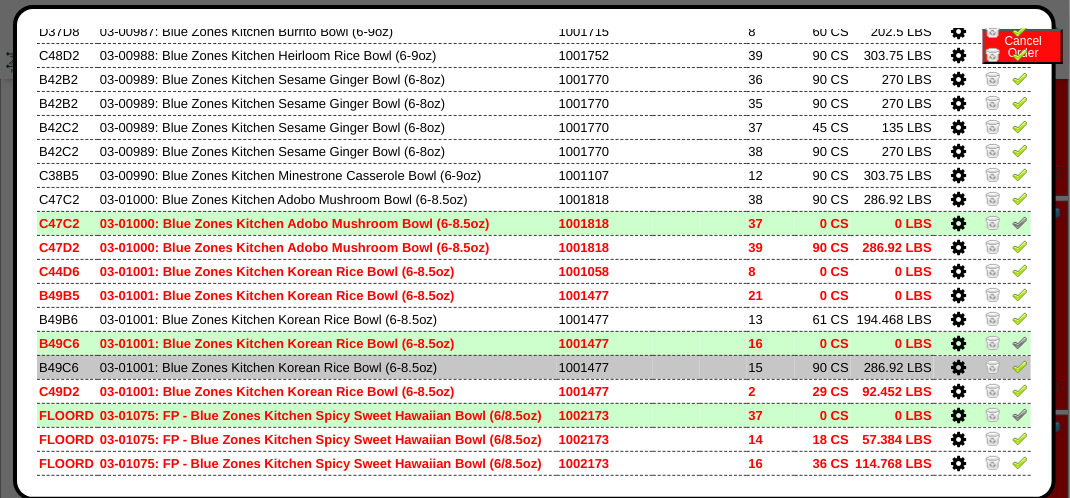 click at bounding box center (959, 368) 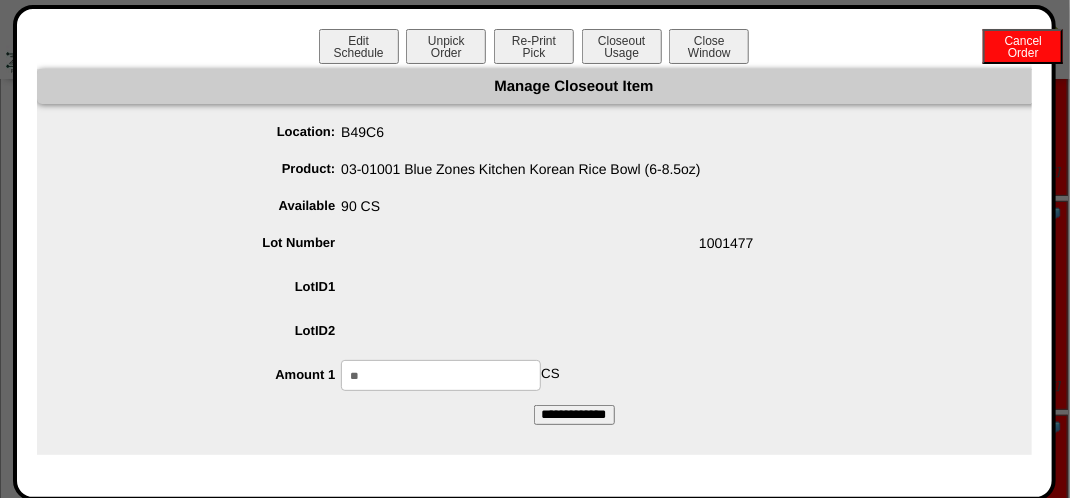 click on "**" at bounding box center [441, 375] 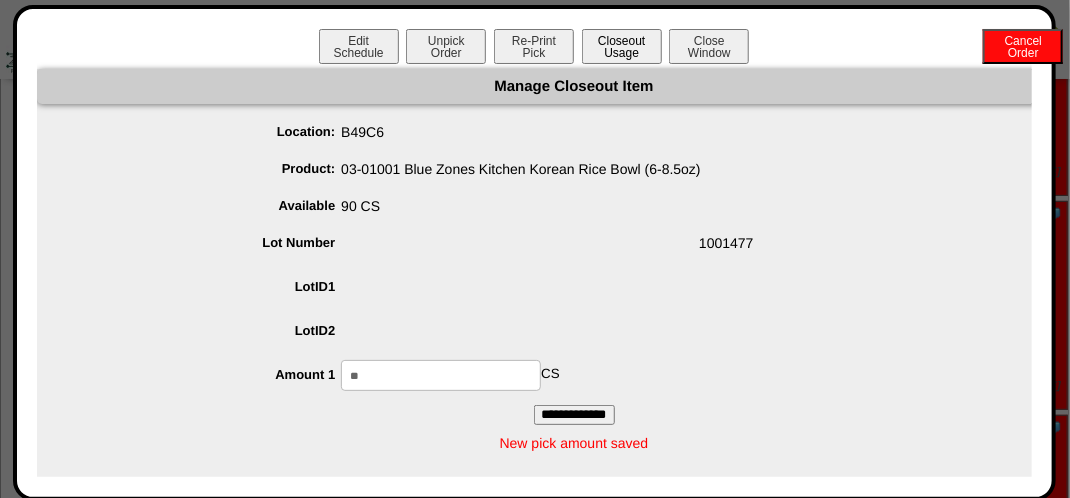 click on "Closeout Usage" at bounding box center (622, 46) 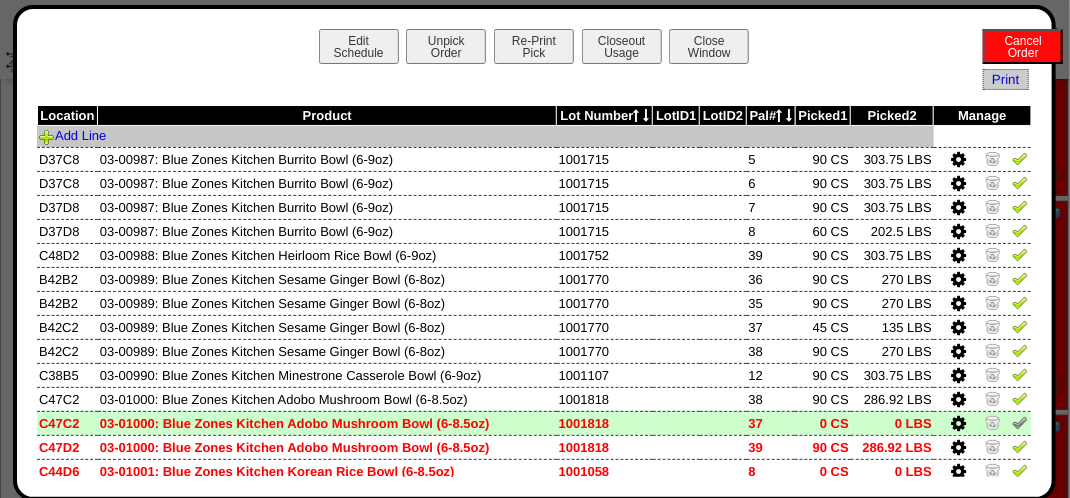 click on "Add Line" at bounding box center [485, 137] 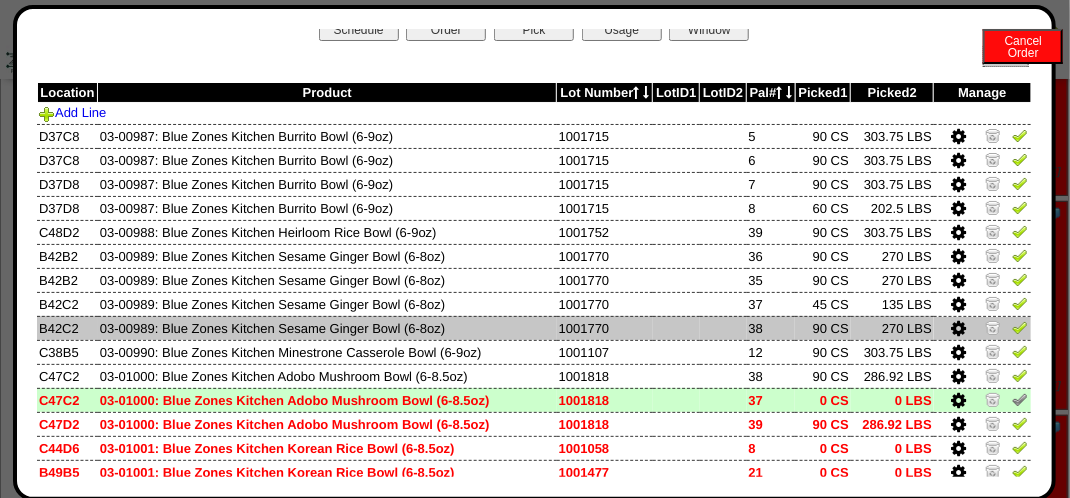 scroll, scrollTop: 0, scrollLeft: 0, axis: both 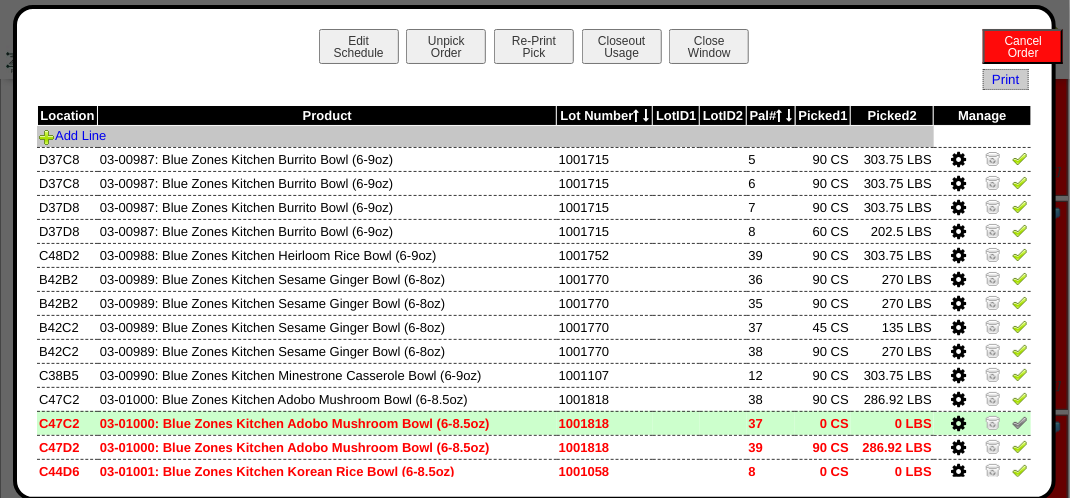 click on "Add Line" at bounding box center (485, 137) 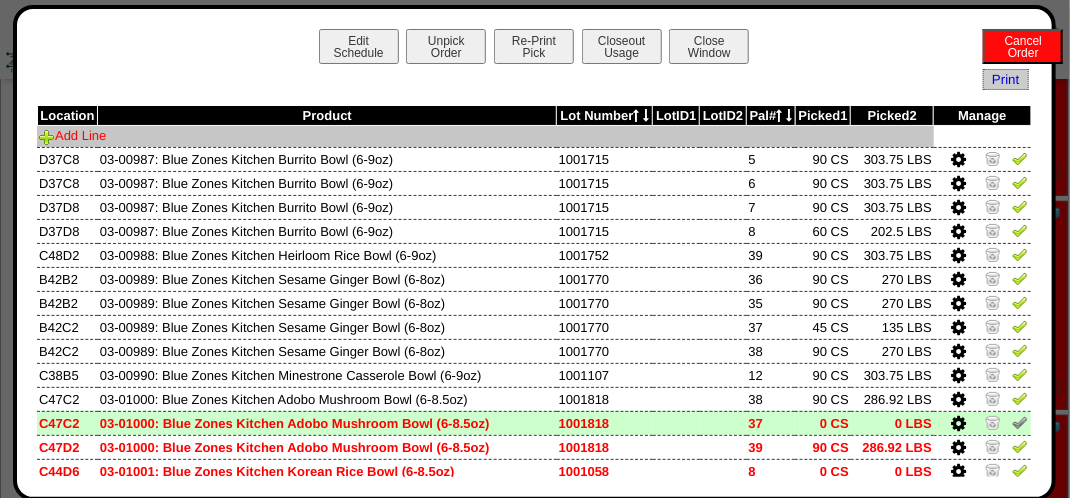 click on "Add Line" at bounding box center (72, 135) 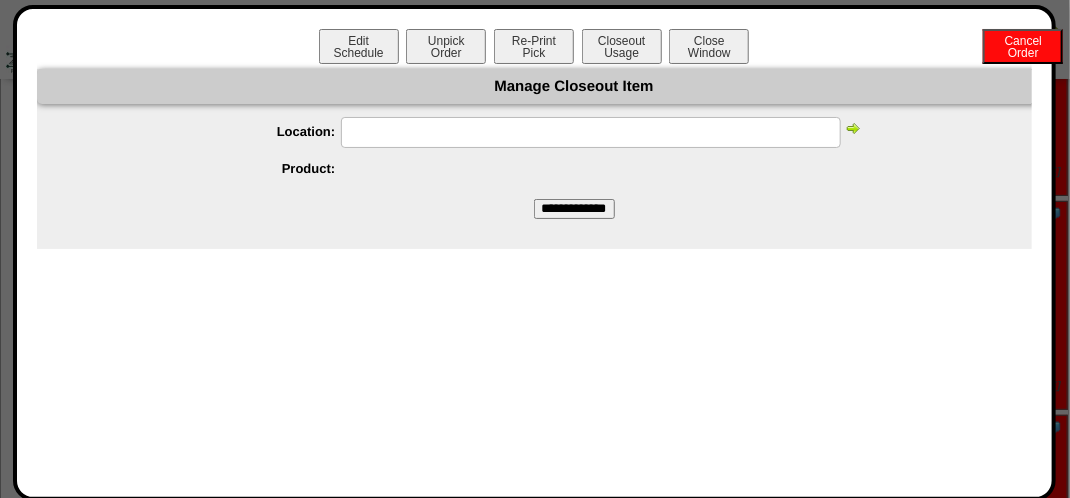 click on "Location:
Product:
Amount 1
Amount 2" at bounding box center (574, 151) 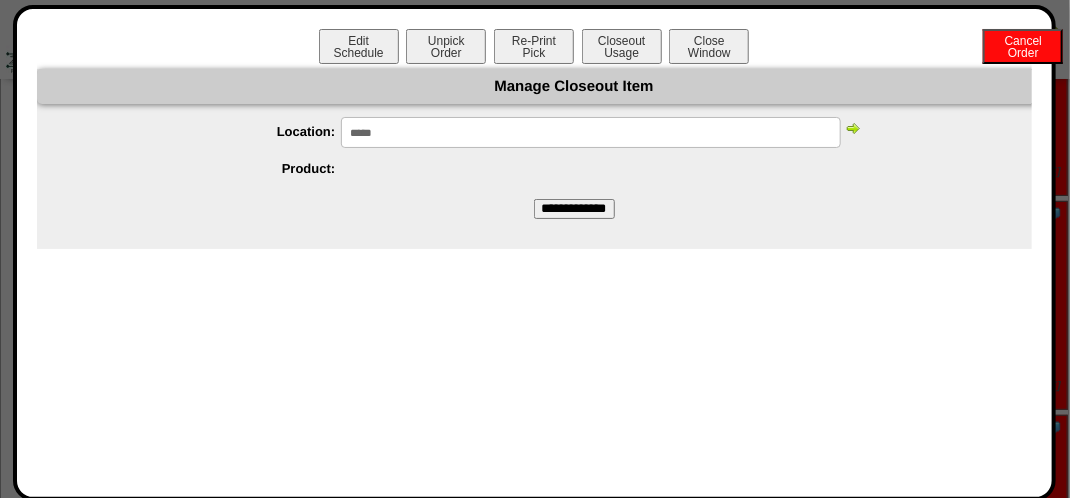 type on "*****" 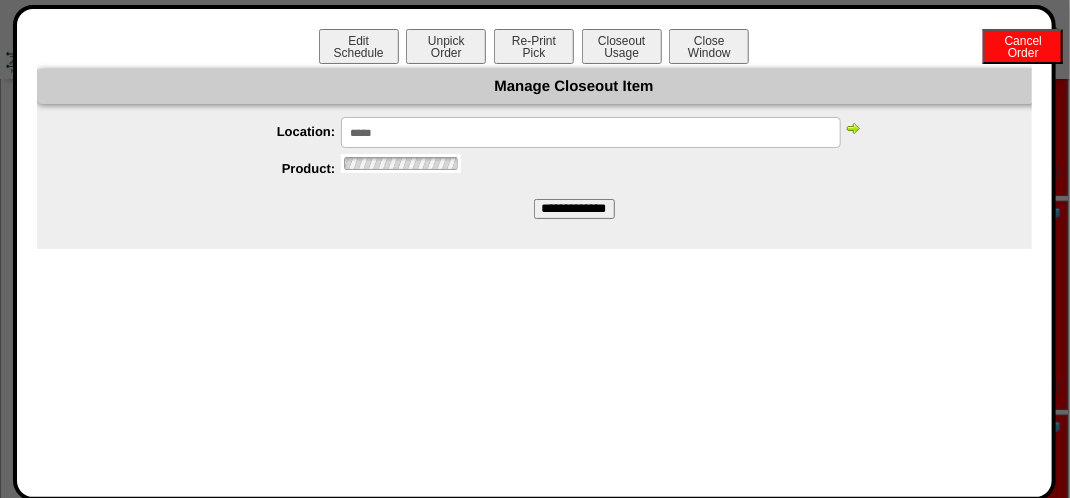 click at bounding box center (853, 128) 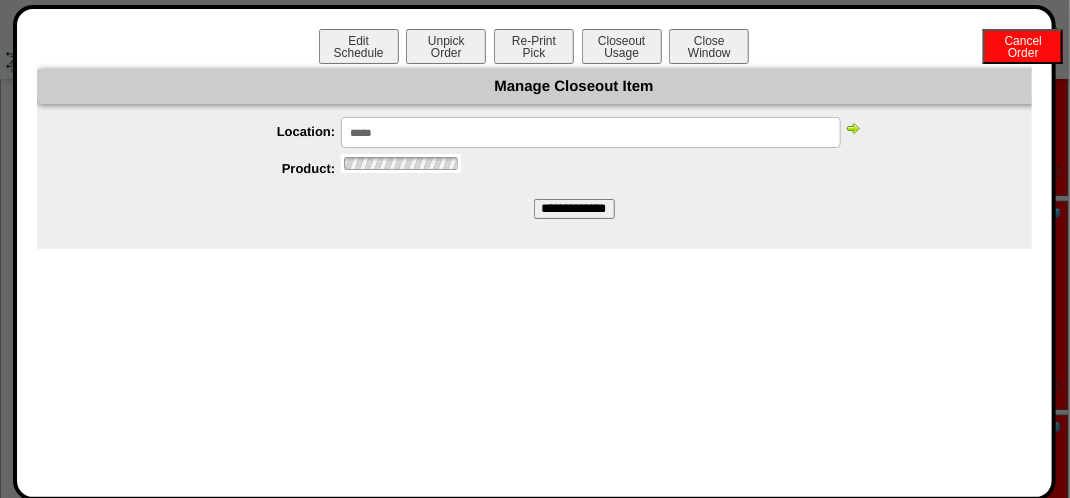 scroll, scrollTop: 0, scrollLeft: 0, axis: both 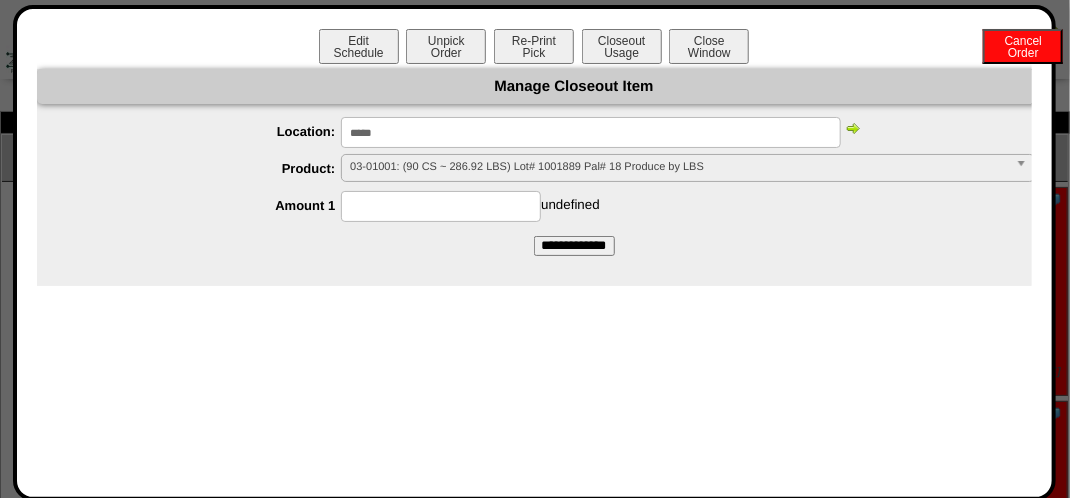 click at bounding box center (441, 206) 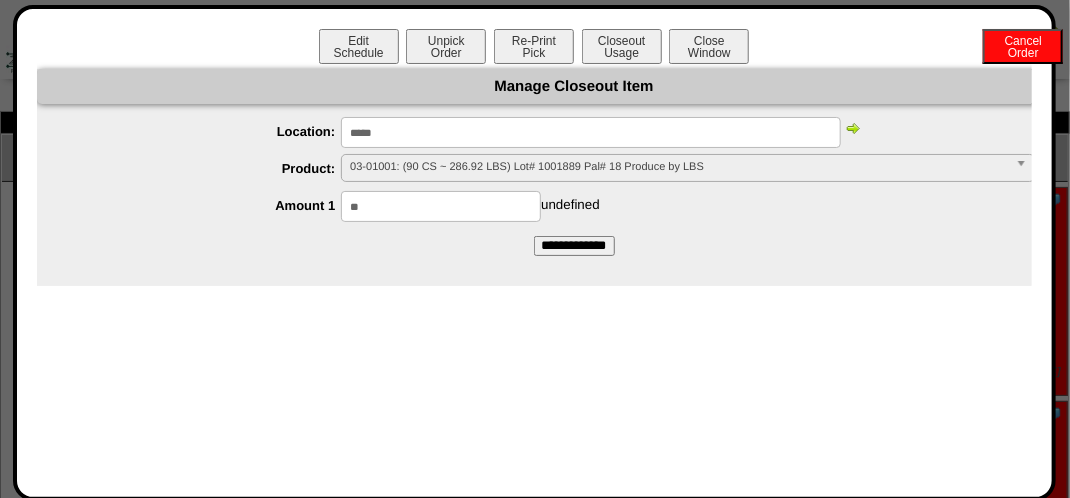 type on "**" 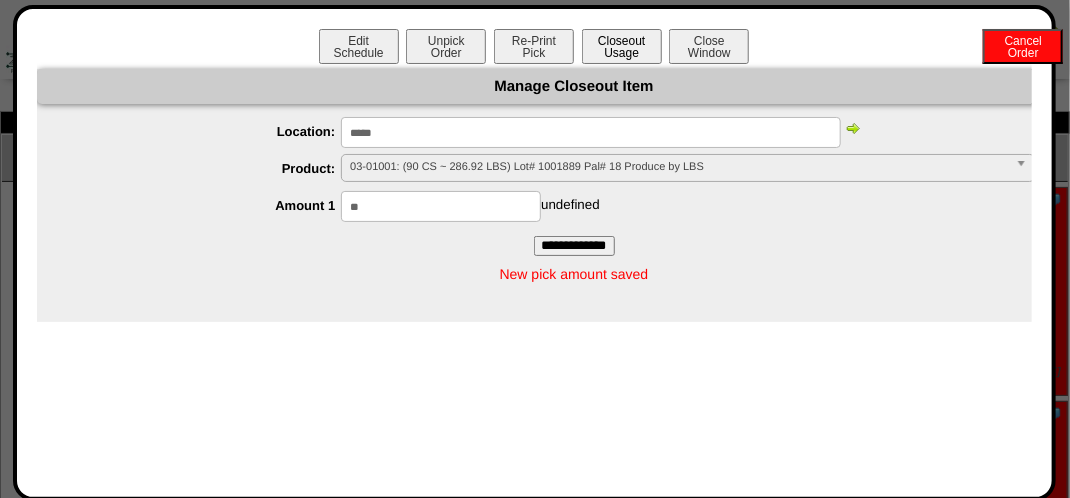 click on "Closeout Usage" at bounding box center [622, 46] 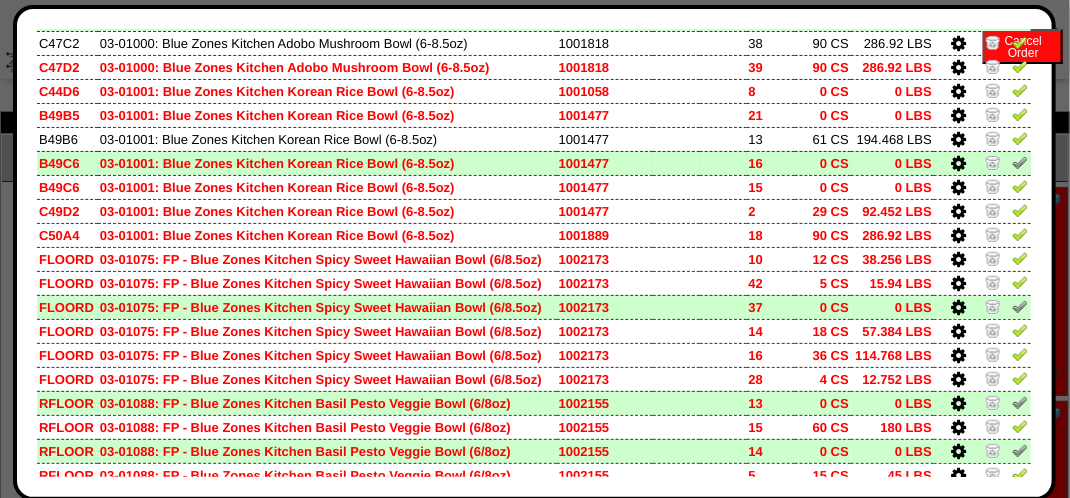 scroll, scrollTop: 426, scrollLeft: 0, axis: vertical 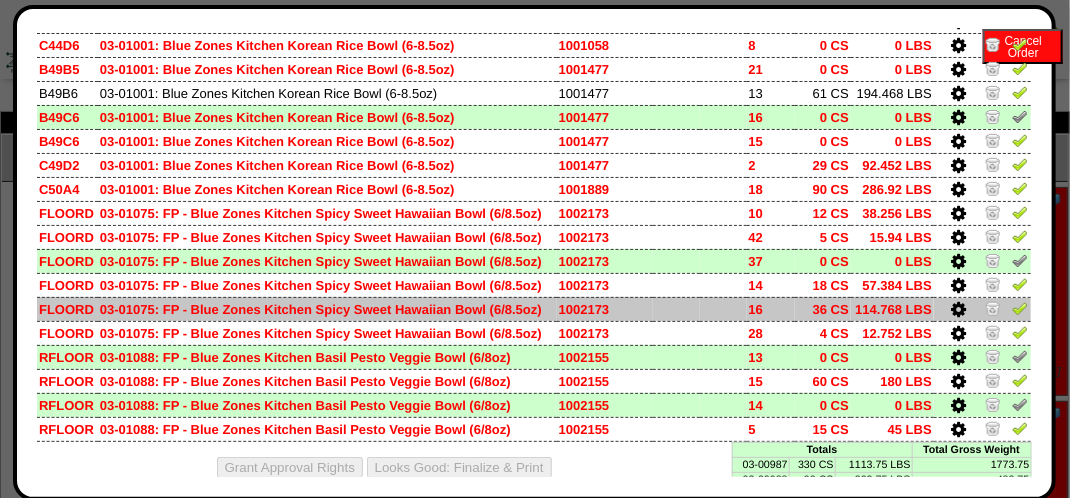 click at bounding box center (959, 310) 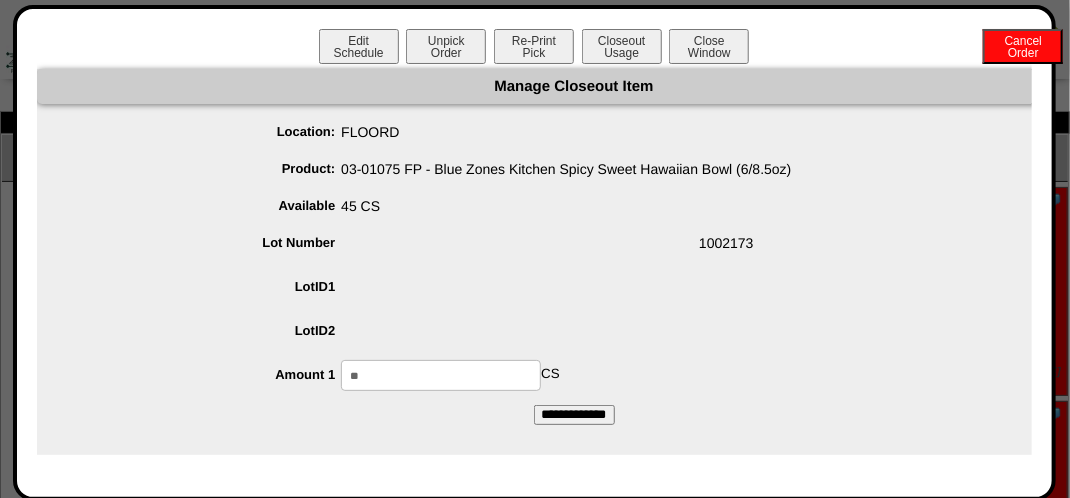 click on "**" at bounding box center [441, 375] 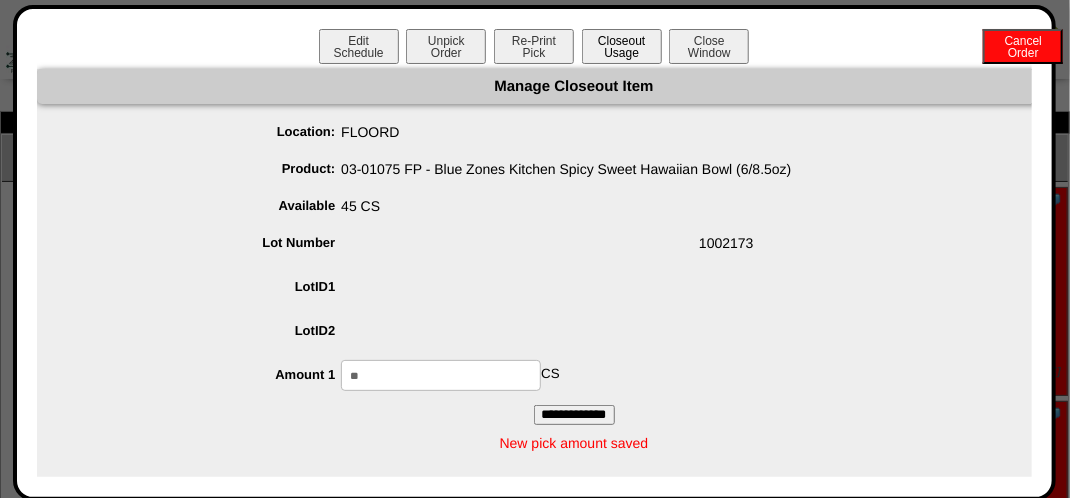 click on "Closeout Usage" at bounding box center [622, 46] 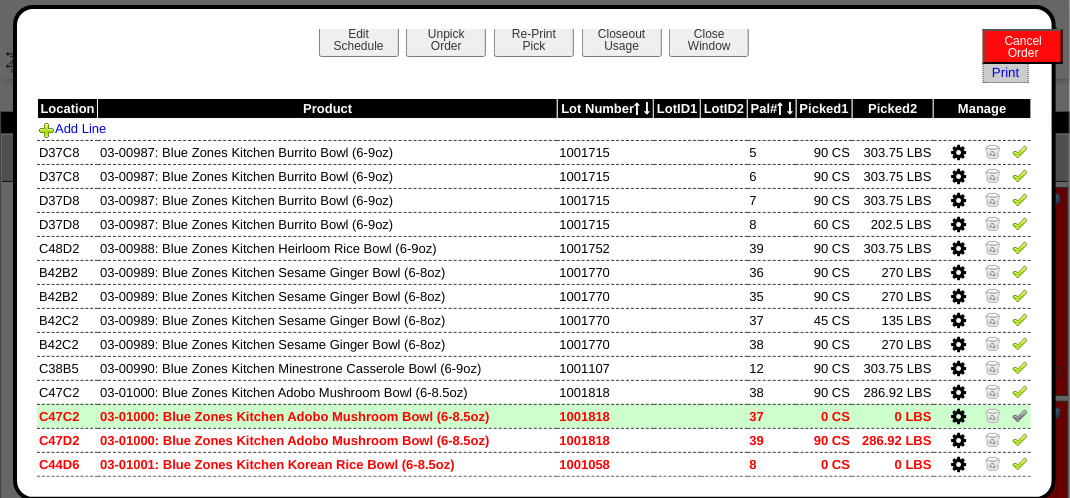 scroll, scrollTop: 0, scrollLeft: 0, axis: both 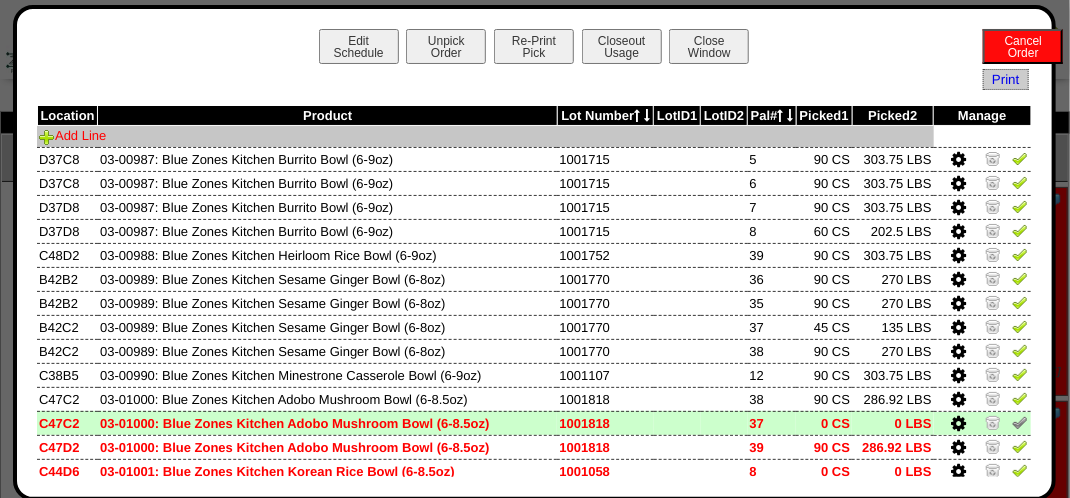 click on "Add Line" at bounding box center (72, 135) 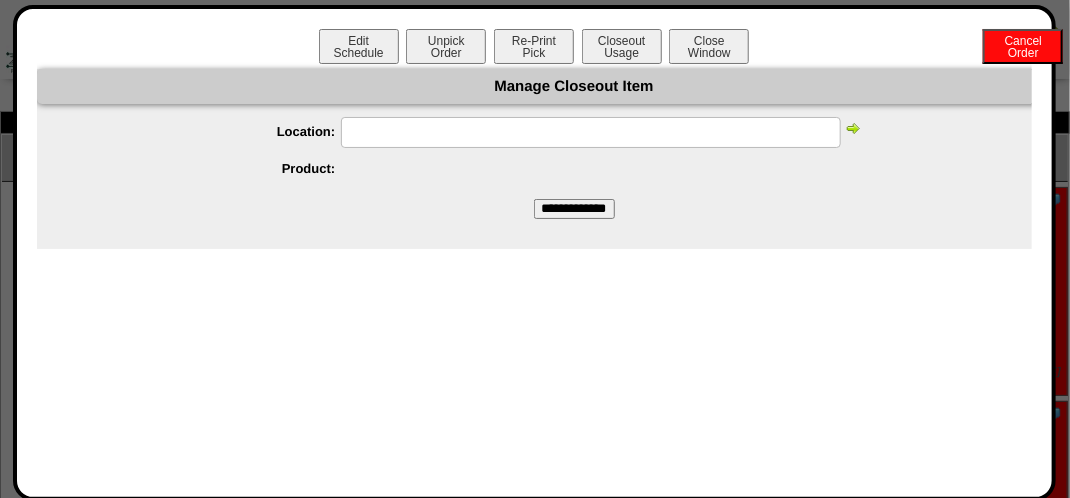 click at bounding box center [591, 132] 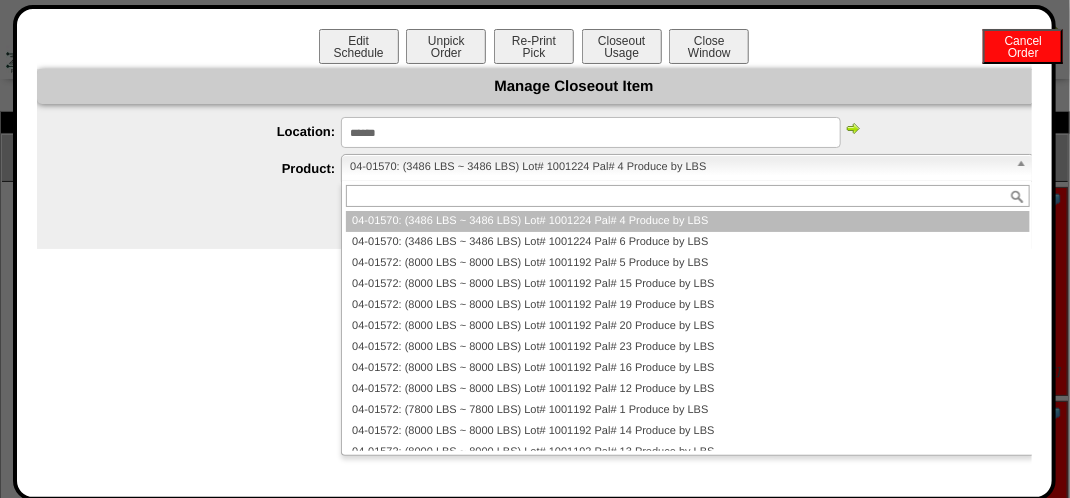 click on "04-01570: (3486 LBS ~ 3486 LBS) Lot# 1001224 Pal# 4 Produce by LBS" at bounding box center [678, 167] 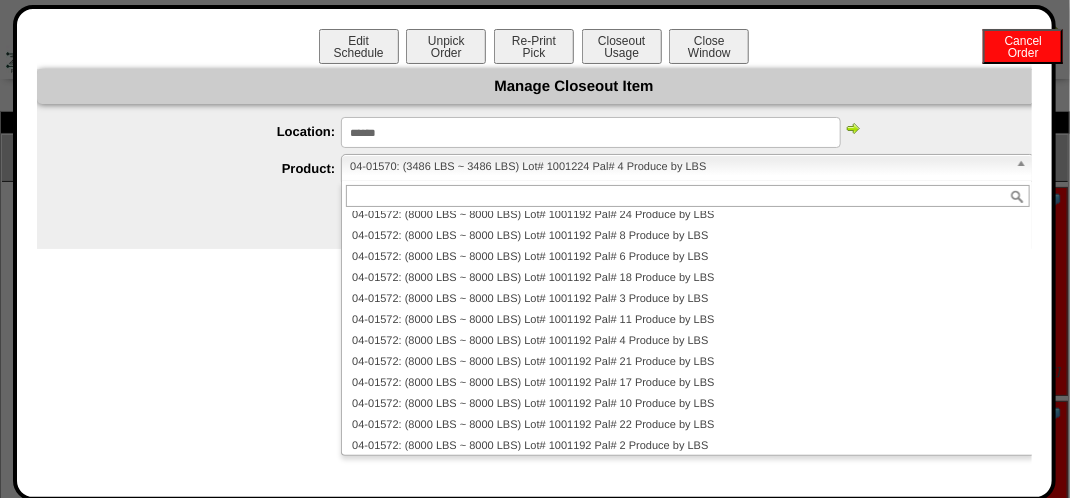 scroll, scrollTop: 500, scrollLeft: 0, axis: vertical 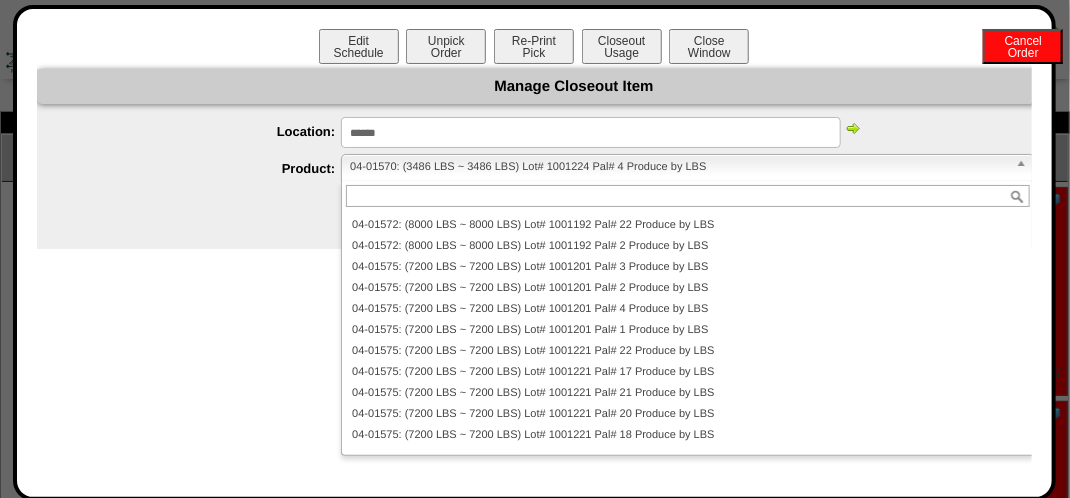 click on "******" at bounding box center (591, 132) 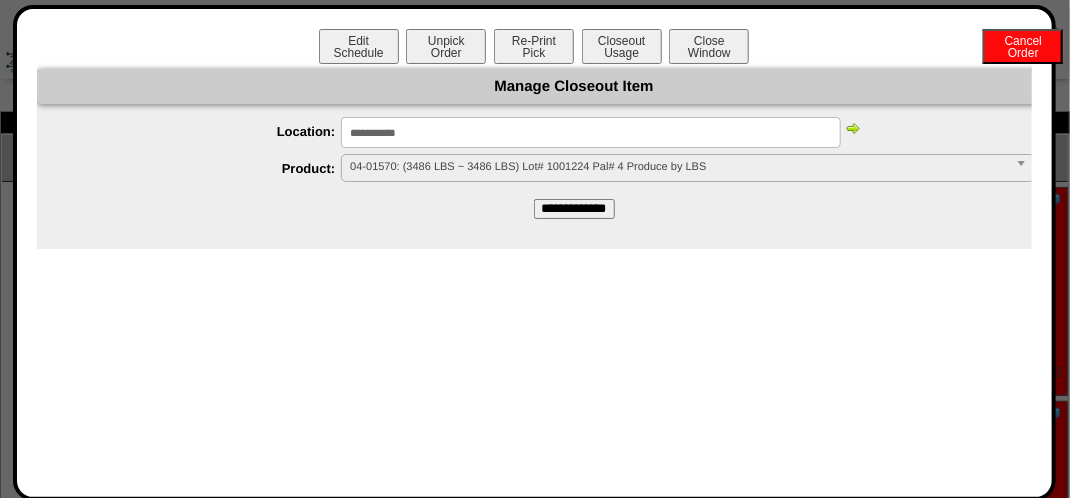 click at bounding box center [853, 128] 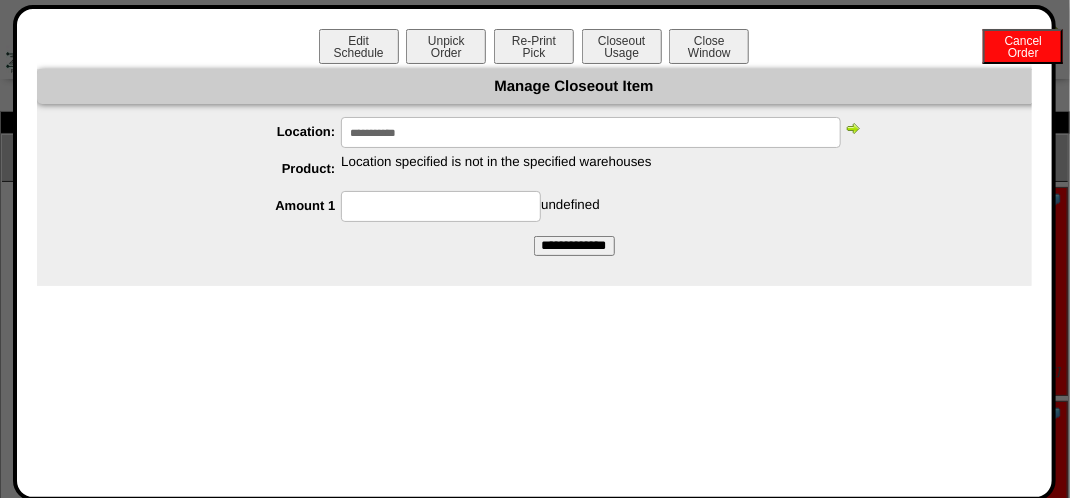 click on "**********" at bounding box center (591, 132) 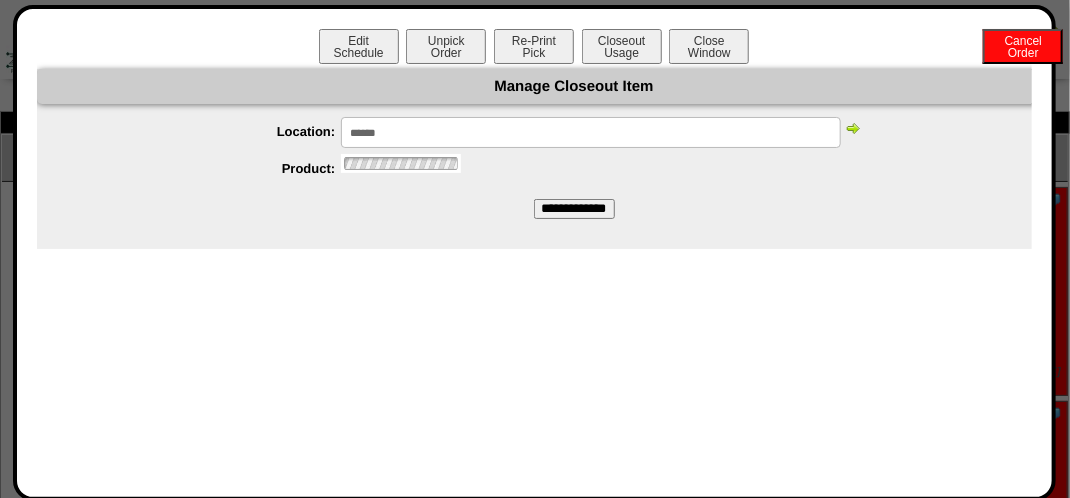 click at bounding box center [853, 128] 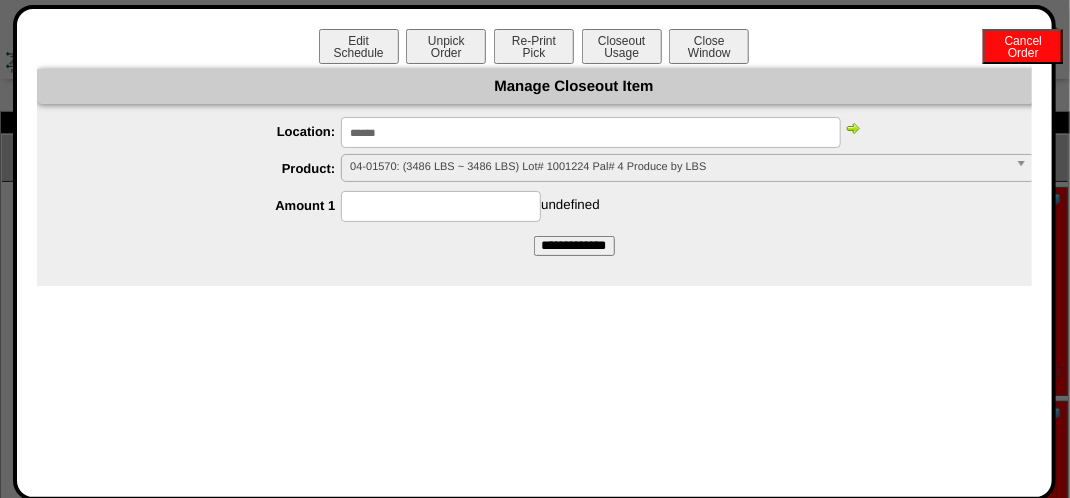click on "******" at bounding box center [591, 132] 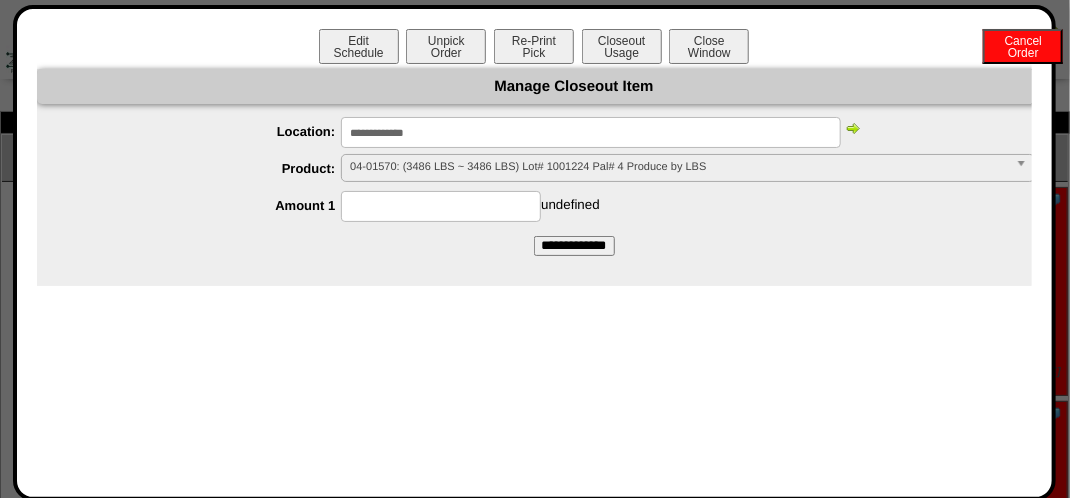 click at bounding box center [853, 128] 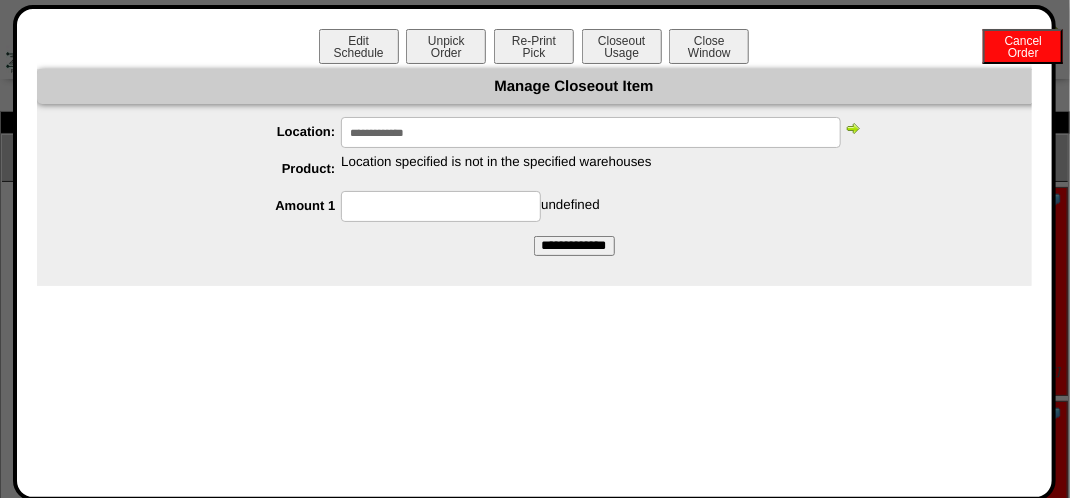 click on "**********" at bounding box center (591, 132) 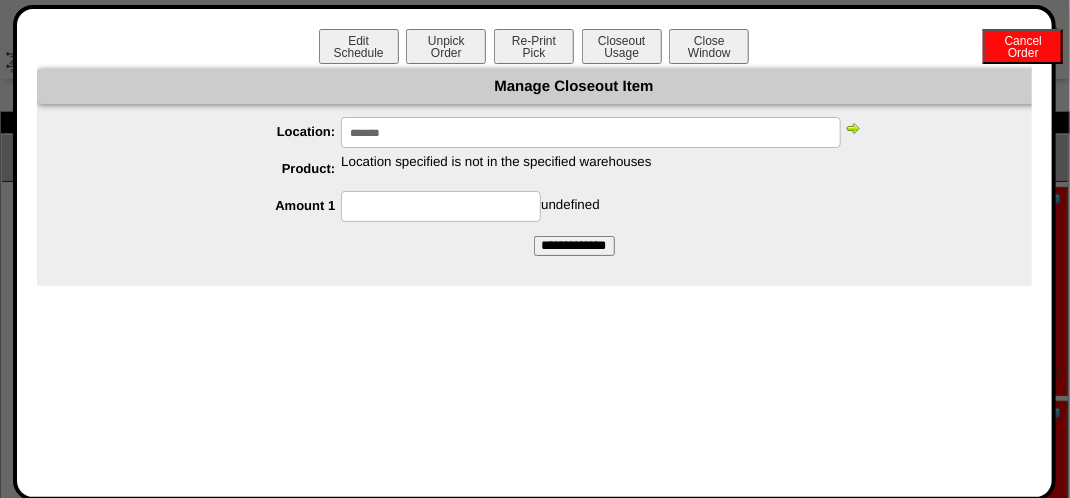 type on "******" 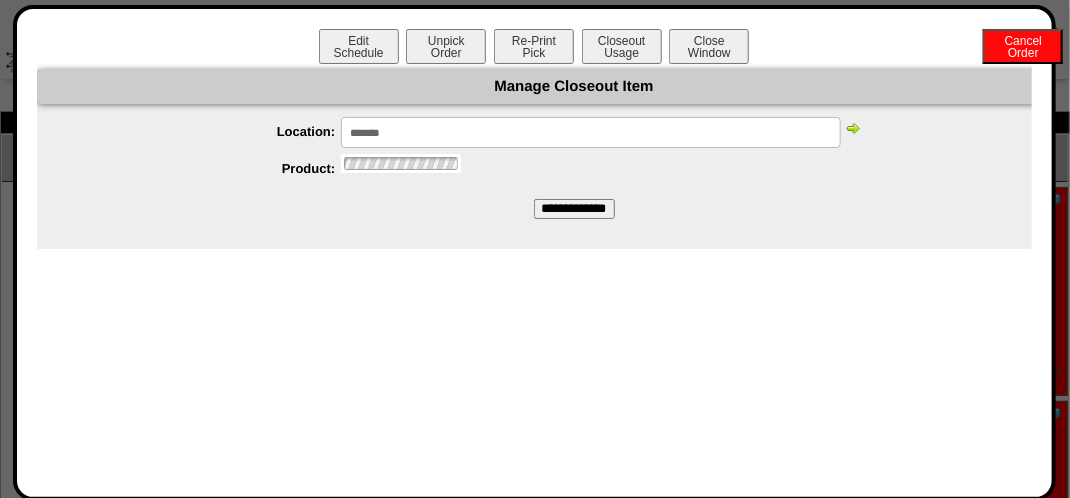 click at bounding box center [853, 128] 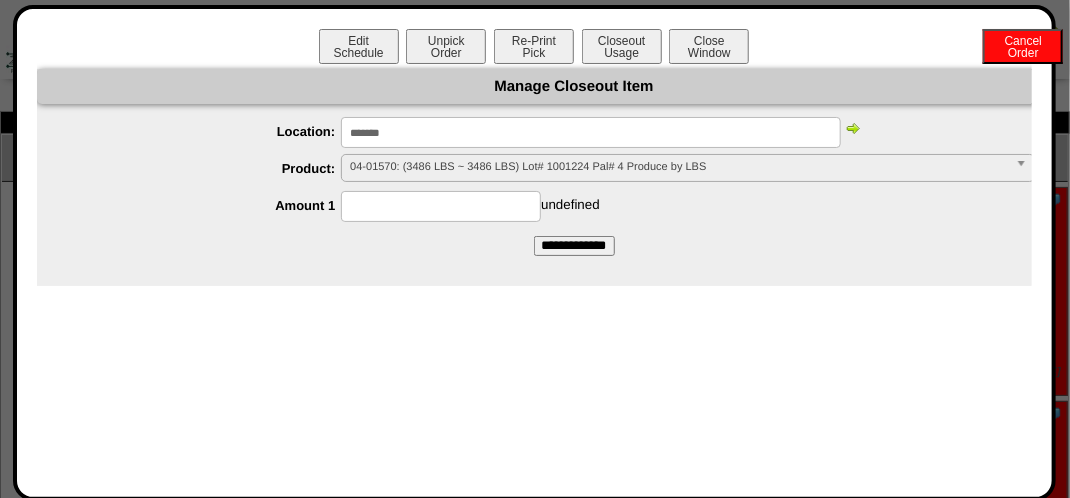 click on "04-01570: (3486 LBS ~ 3486 LBS) Lot# 1001224 Pal# 4 Produce by LBS" at bounding box center [678, 167] 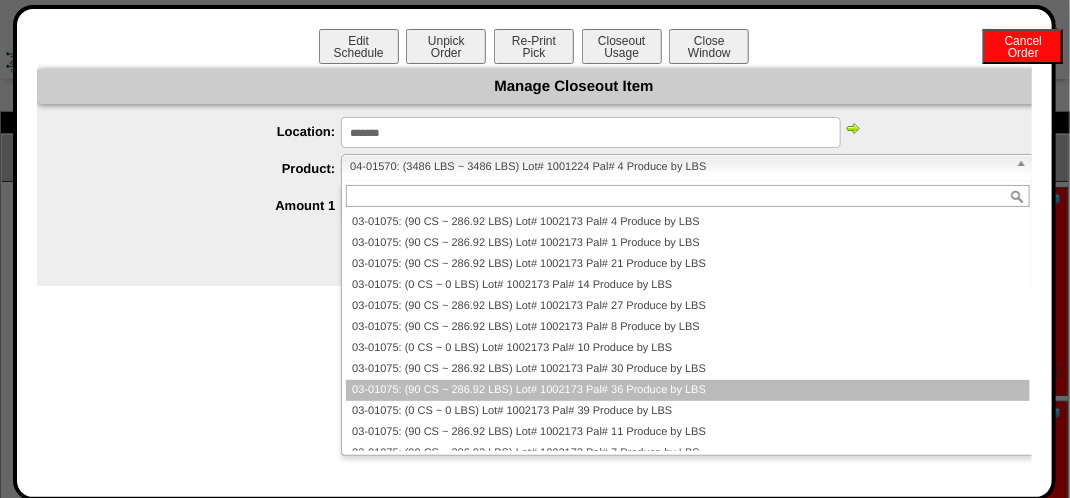 scroll, scrollTop: 1755, scrollLeft: 0, axis: vertical 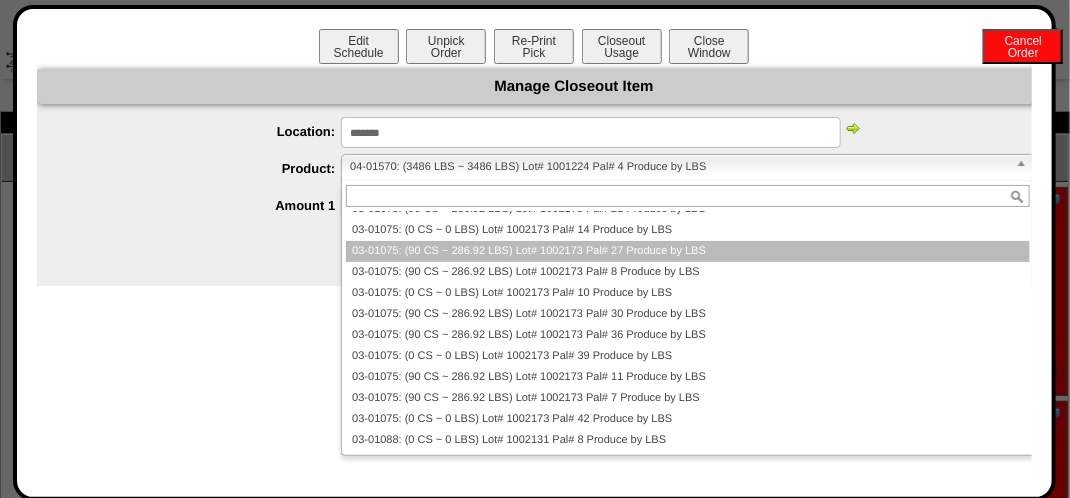 click on "03-01075: (90 CS ~ 286.92 LBS) Lot# 1002173 Pal# 27 Produce by LBS" at bounding box center [687, 251] 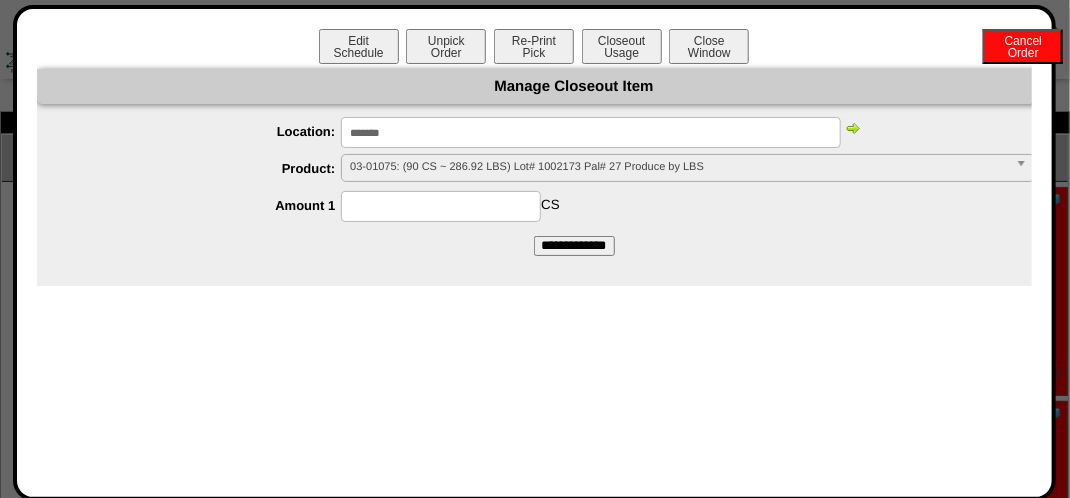 click at bounding box center [441, 206] 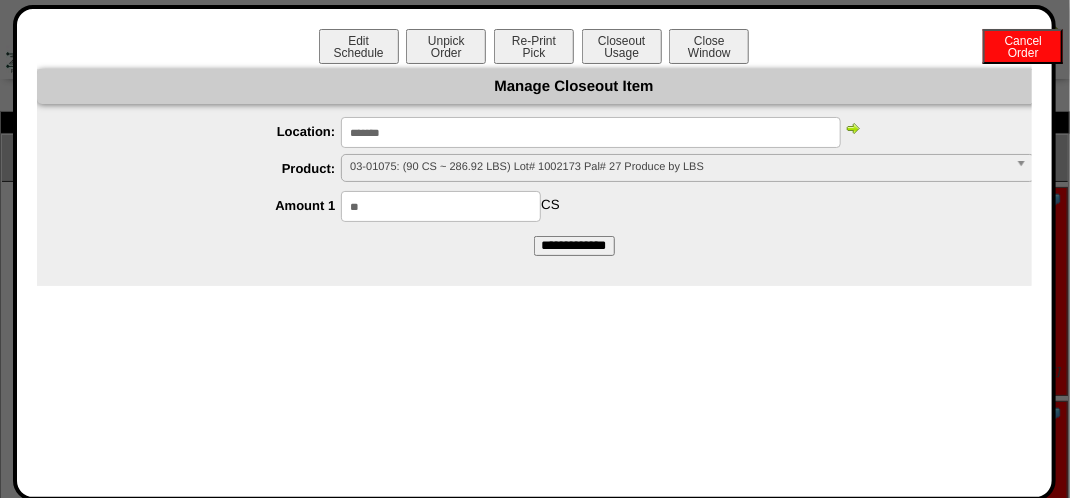 type on "**" 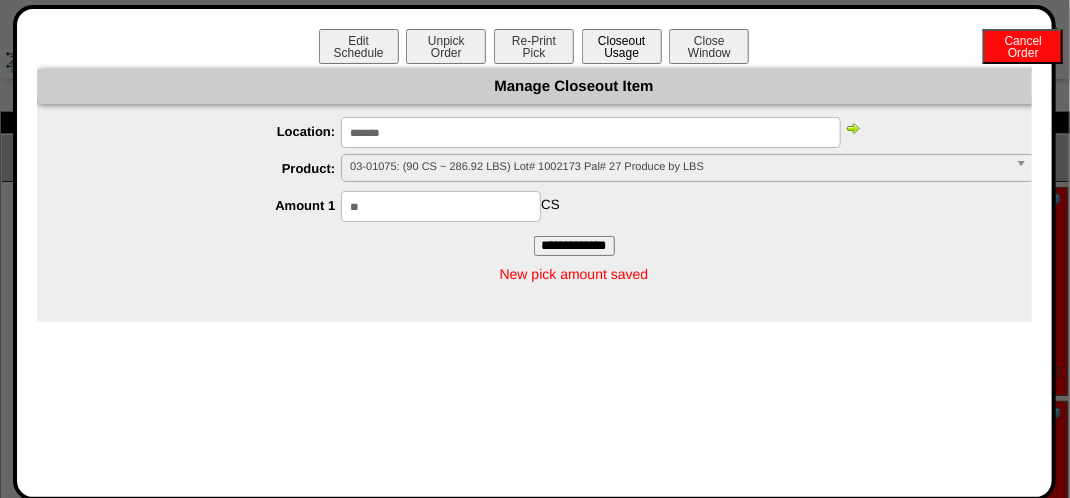 click on "Closeout Usage" at bounding box center [622, 46] 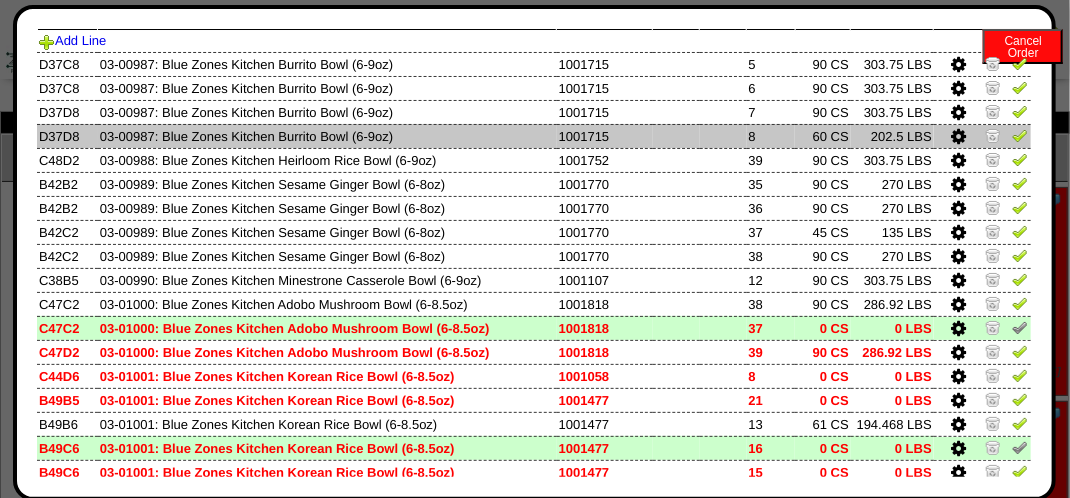 scroll, scrollTop: 0, scrollLeft: 0, axis: both 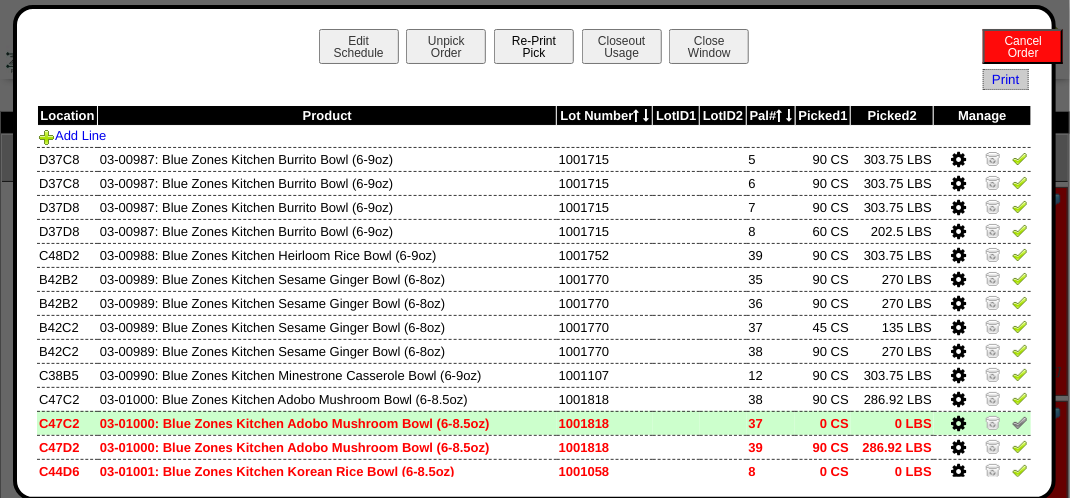 click on "Re-Print Pick" at bounding box center (534, 46) 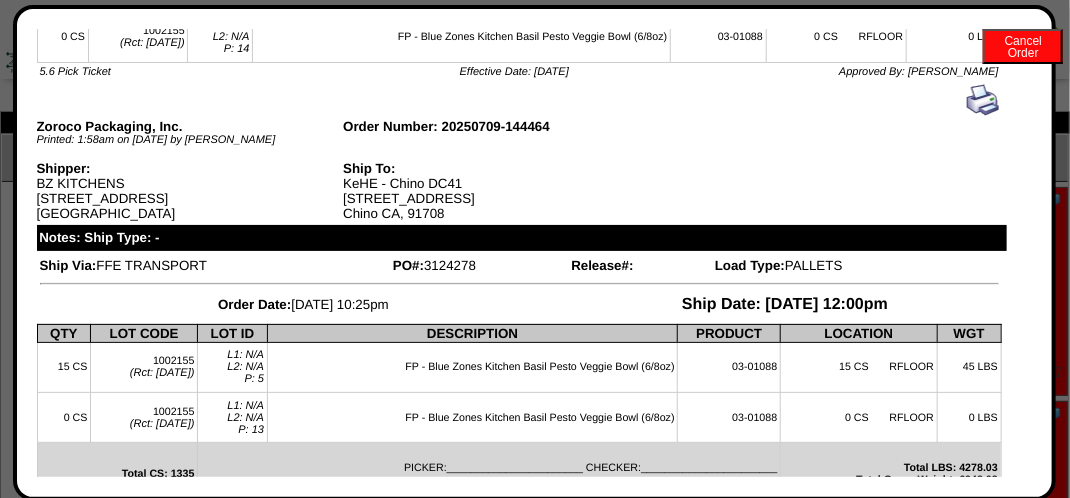 scroll, scrollTop: 2373, scrollLeft: 0, axis: vertical 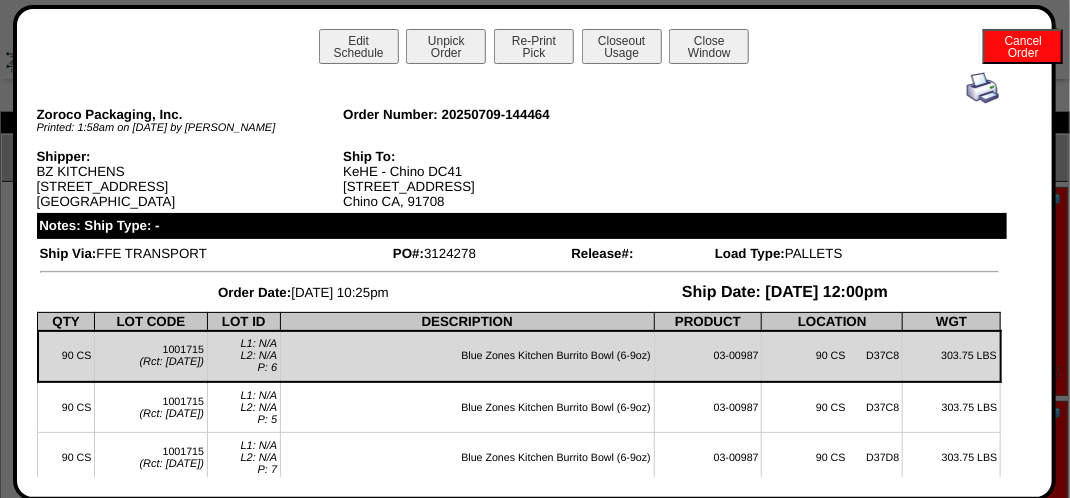 click at bounding box center [983, 88] 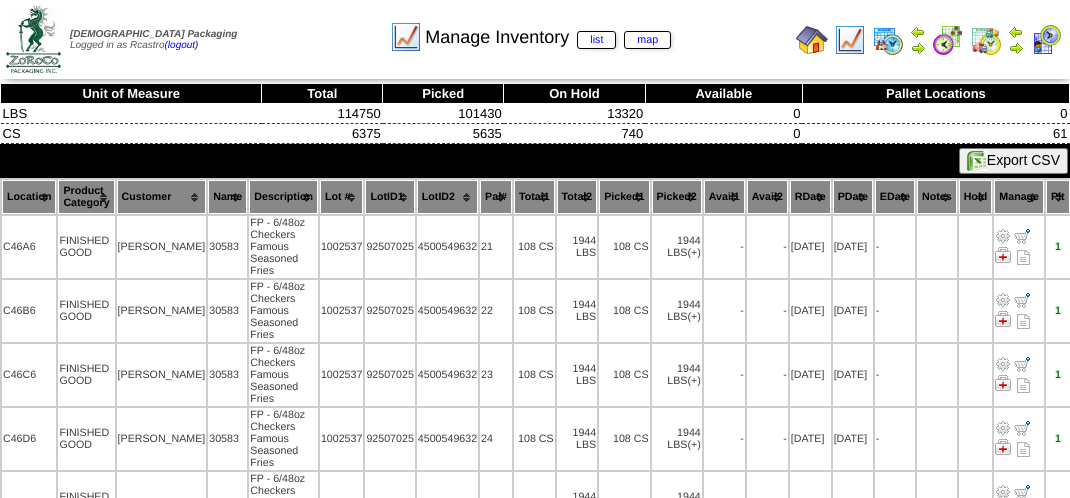 scroll, scrollTop: 0, scrollLeft: 0, axis: both 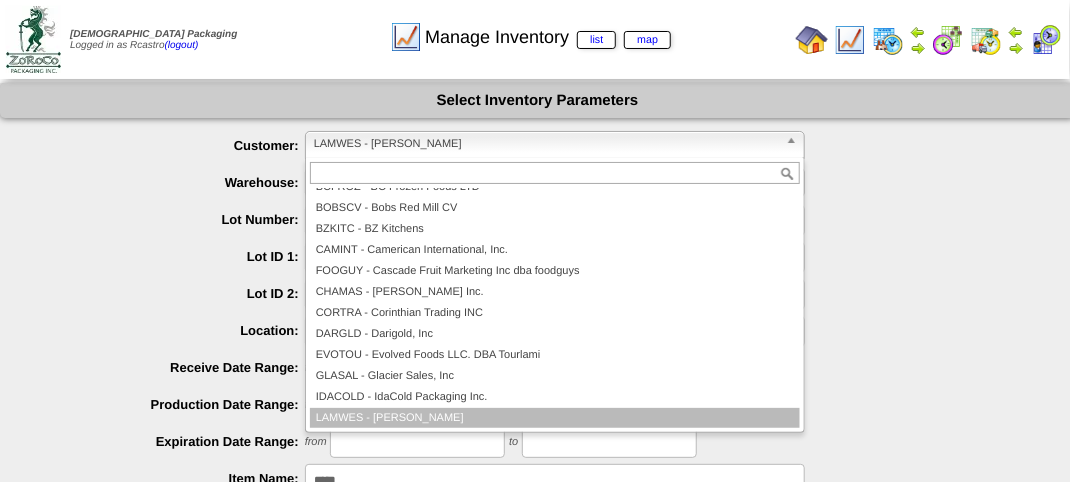 click on "LAMWES - Lamb-Weston" at bounding box center [546, 144] 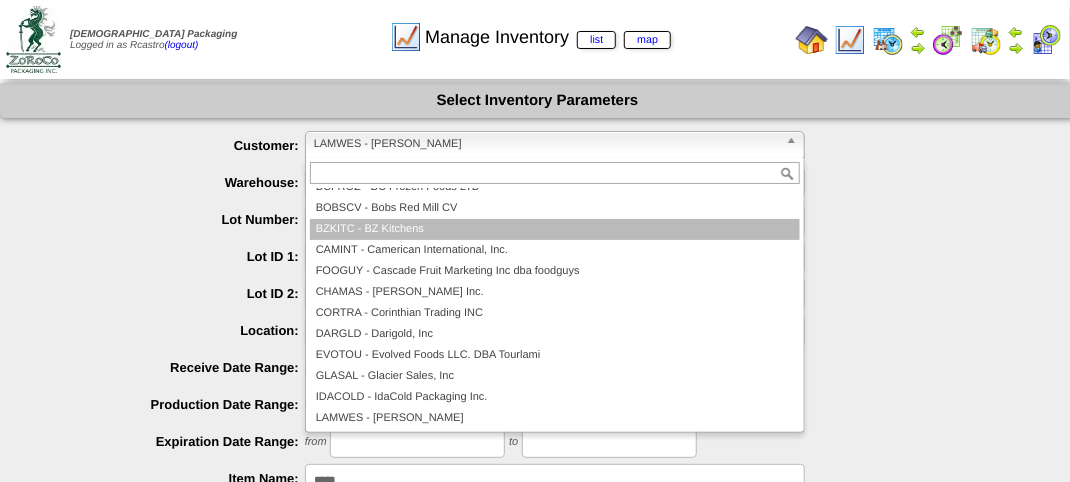 scroll, scrollTop: 20, scrollLeft: 0, axis: vertical 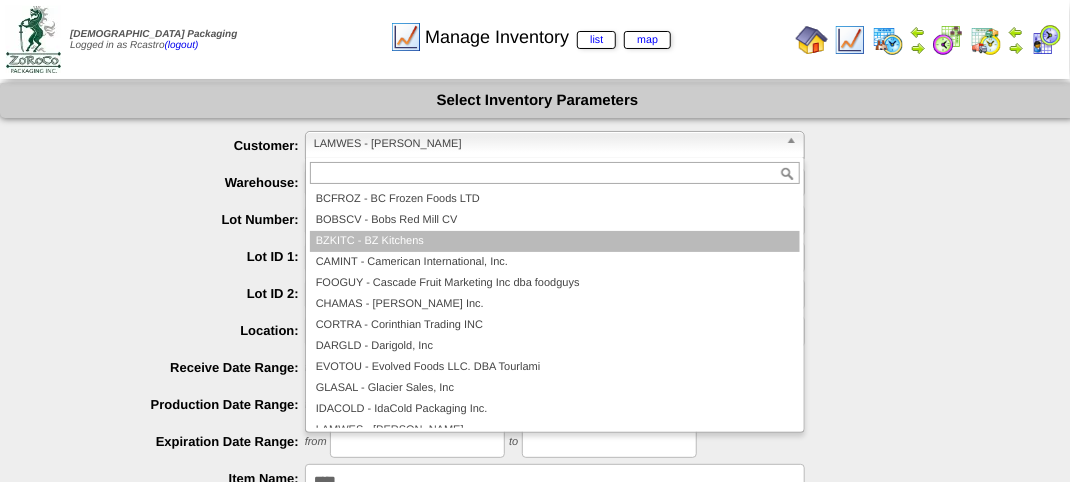 click on "BZKITC - BZ Kitchens" at bounding box center (555, 241) 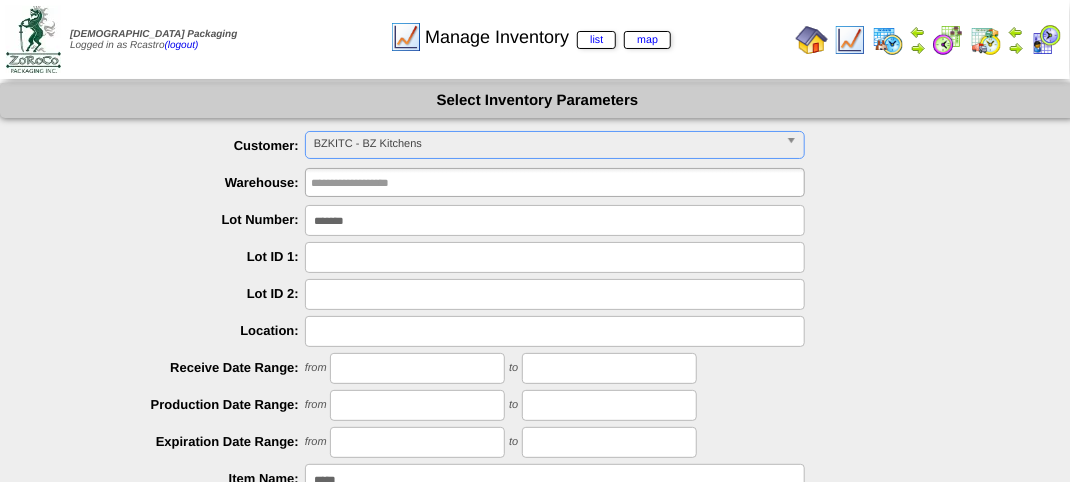 drag, startPoint x: 413, startPoint y: 225, endPoint x: 423, endPoint y: 219, distance: 11.661903 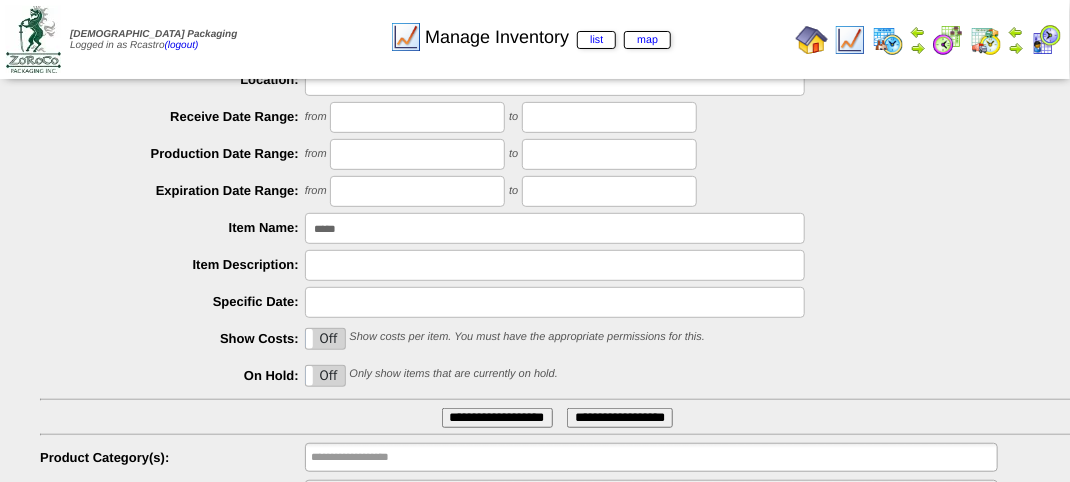 scroll, scrollTop: 300, scrollLeft: 0, axis: vertical 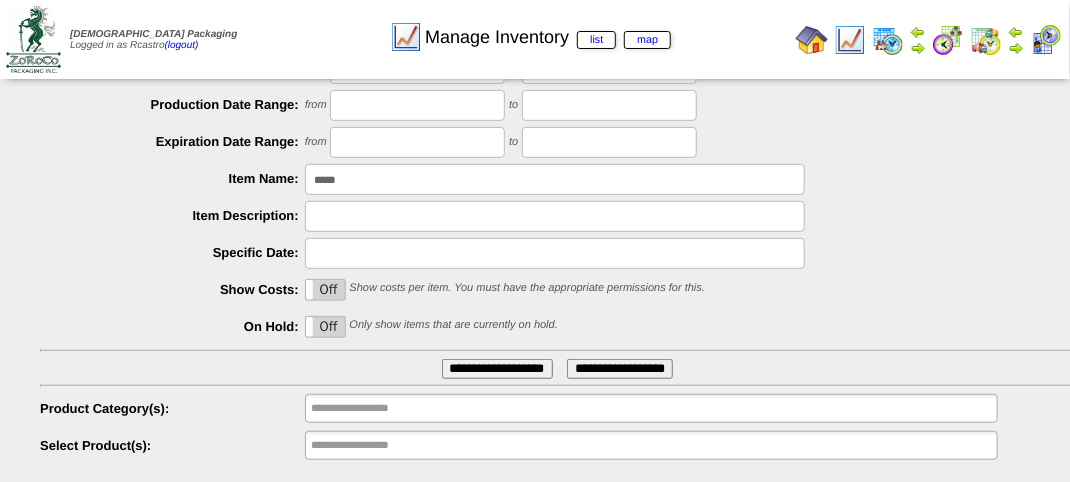 type on "*******" 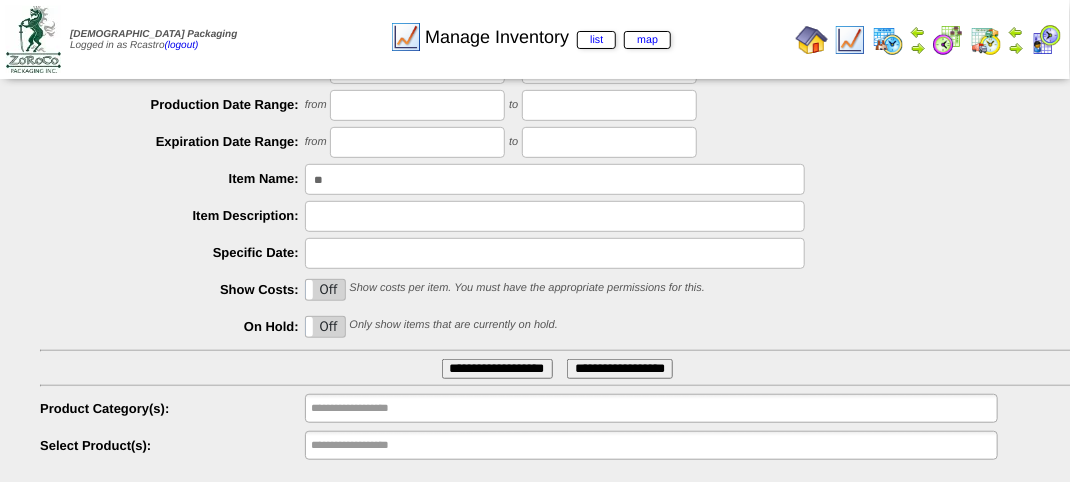 type on "*" 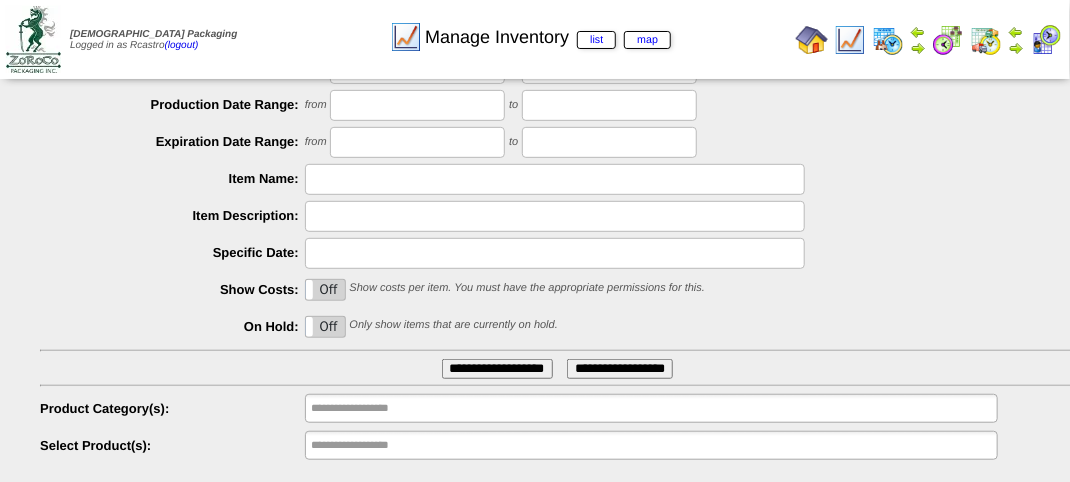 type 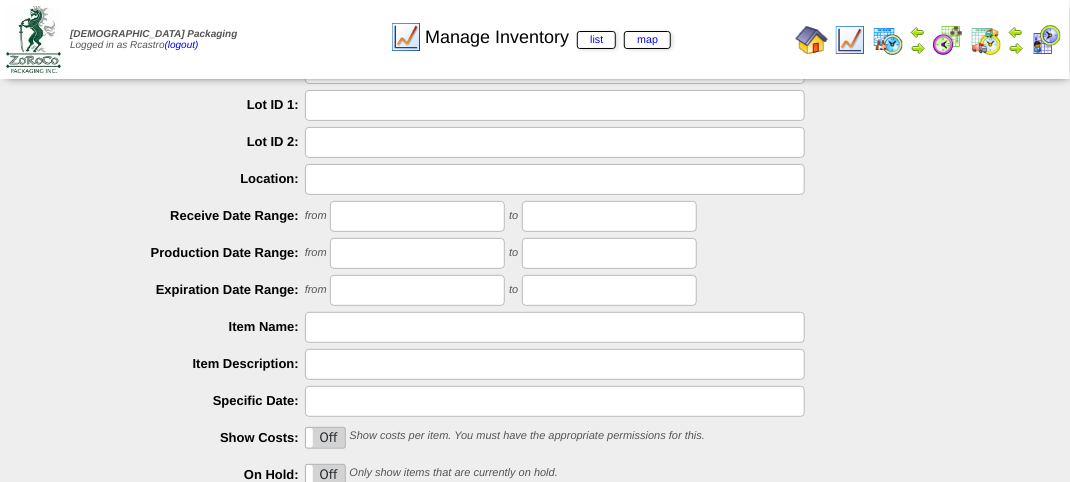 scroll, scrollTop: 351, scrollLeft: 0, axis: vertical 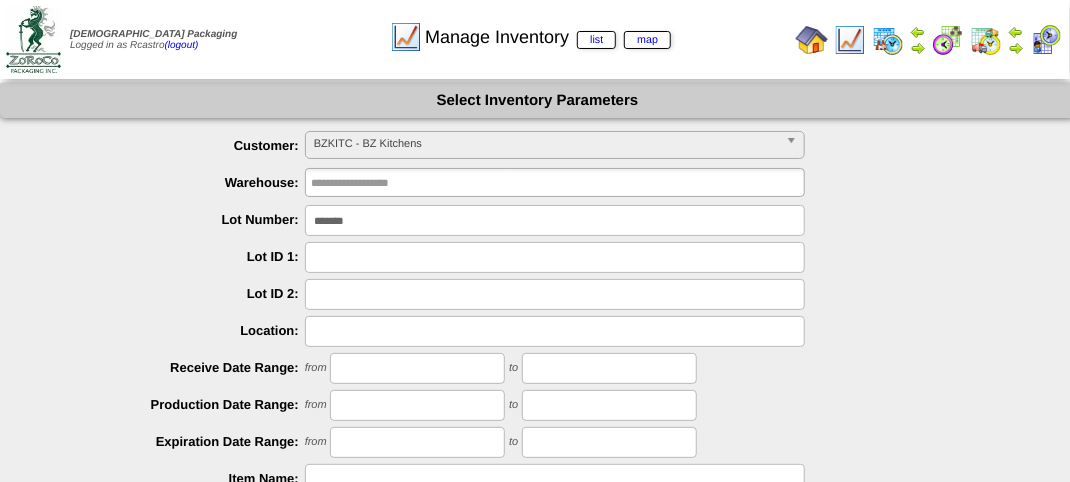 click on "*******" at bounding box center (555, 220) 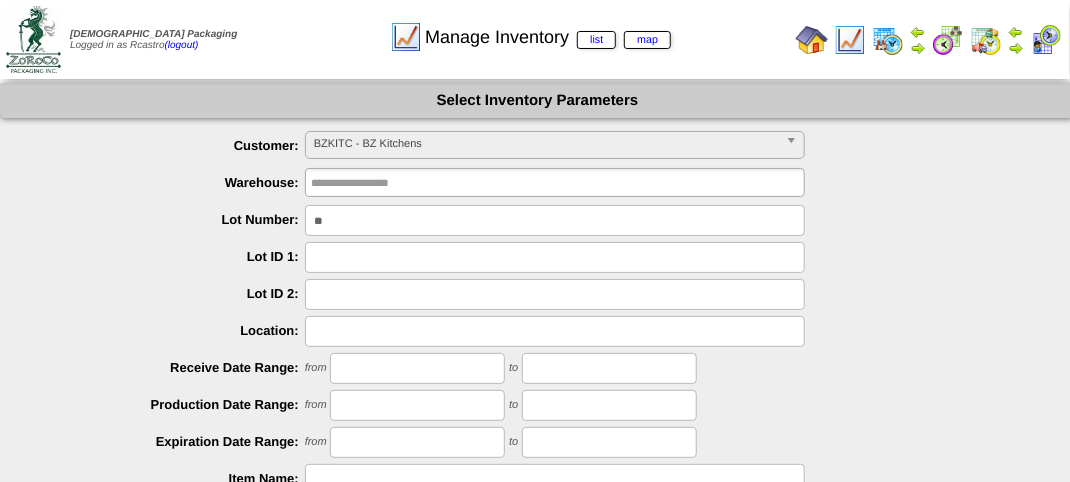 type on "*" 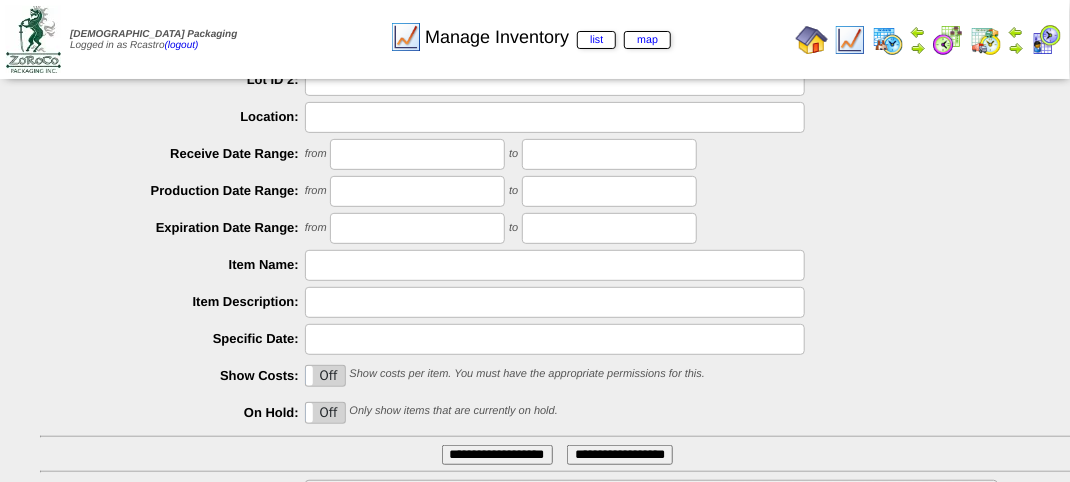 scroll, scrollTop: 351, scrollLeft: 0, axis: vertical 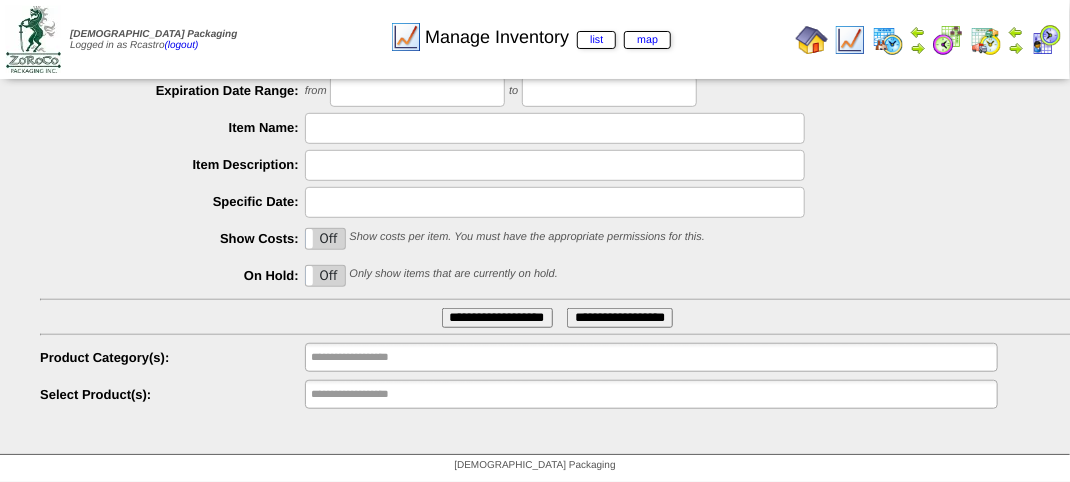 type on "*******" 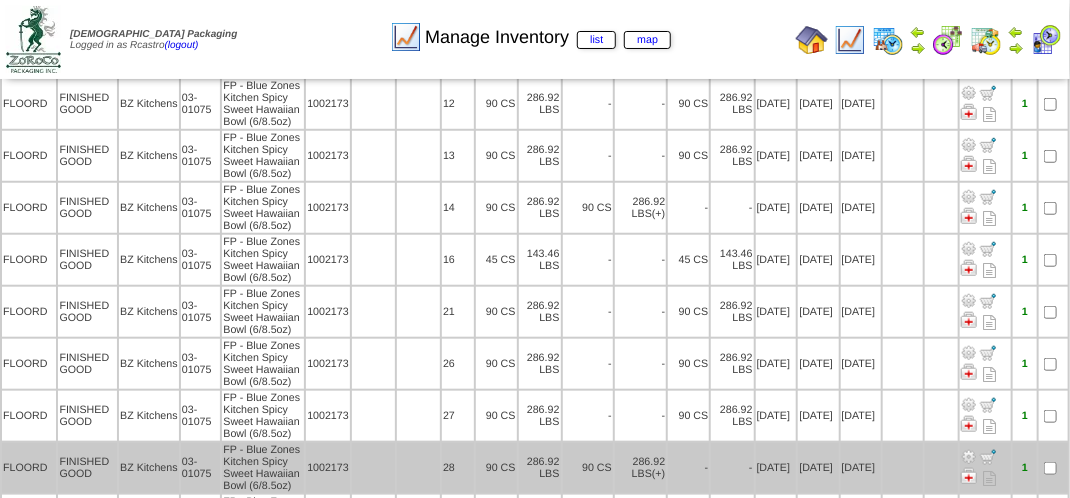 scroll, scrollTop: 500, scrollLeft: 0, axis: vertical 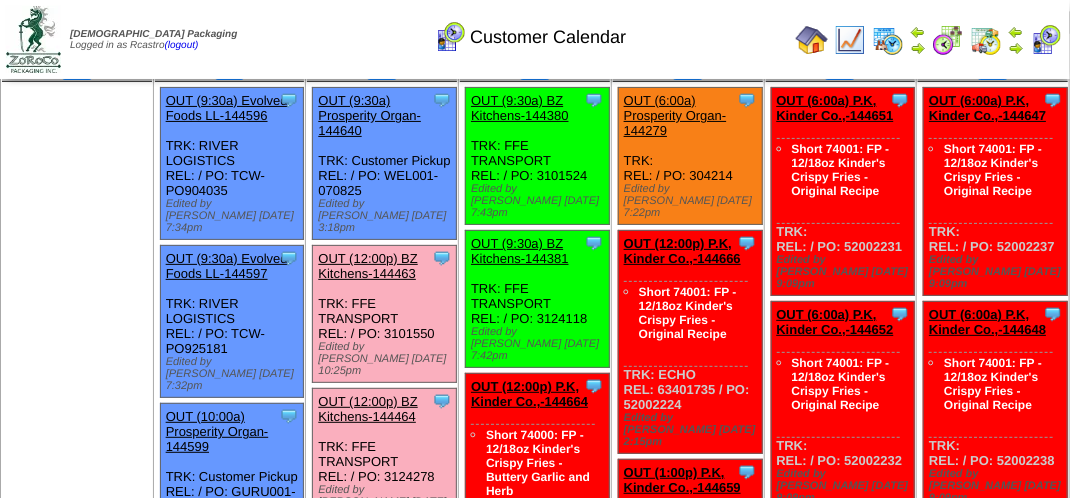 click on "OUT
(12:00p)
BZ Kitchens-144464" at bounding box center (367, 409) 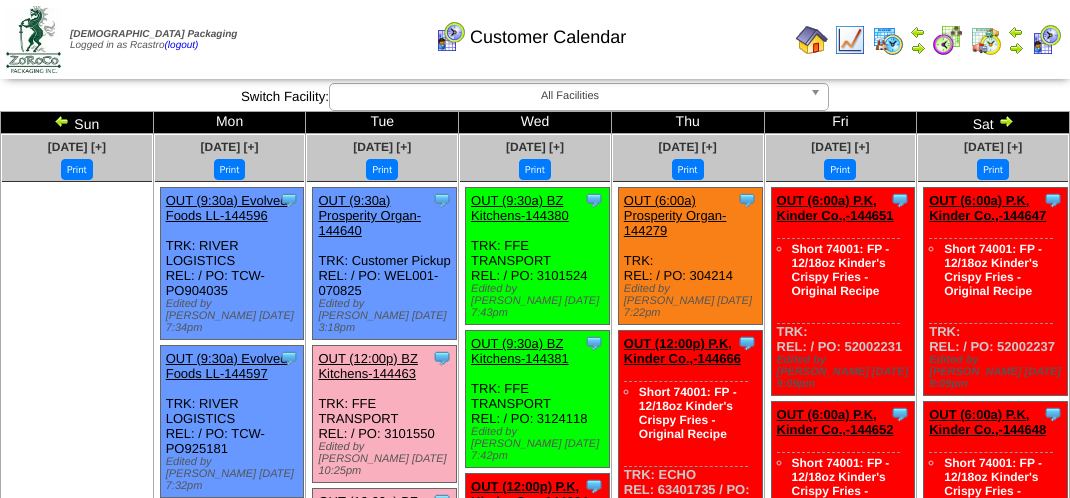 scroll, scrollTop: 0, scrollLeft: 0, axis: both 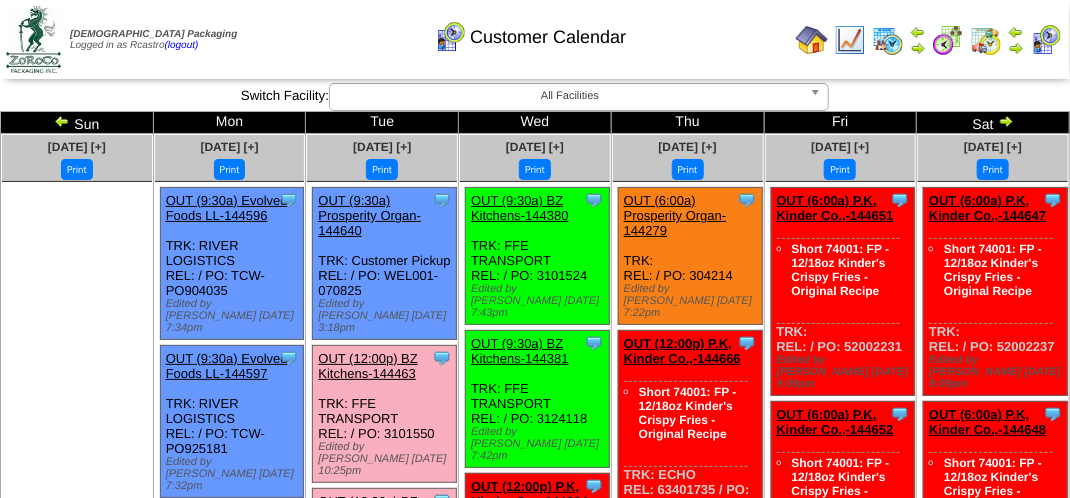 click at bounding box center [986, 40] 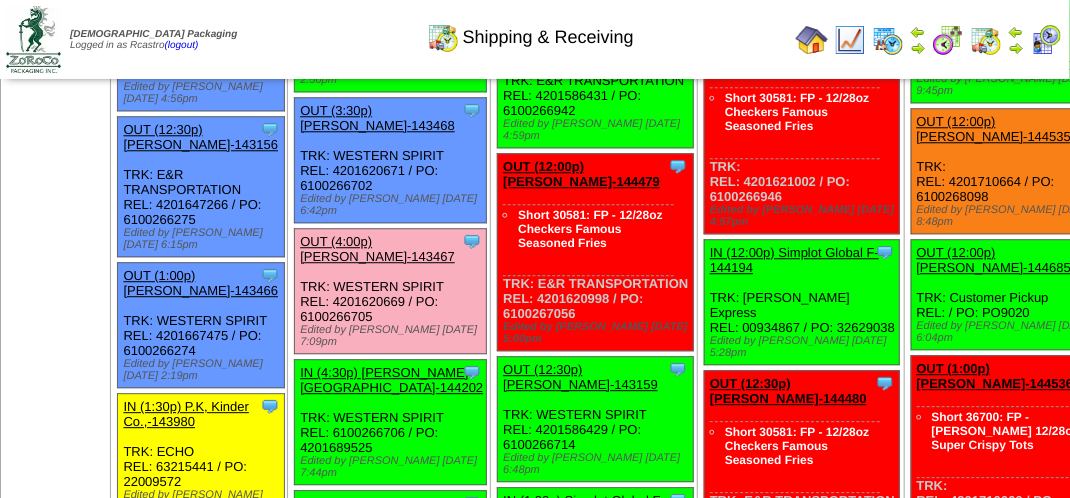 scroll, scrollTop: 1800, scrollLeft: 0, axis: vertical 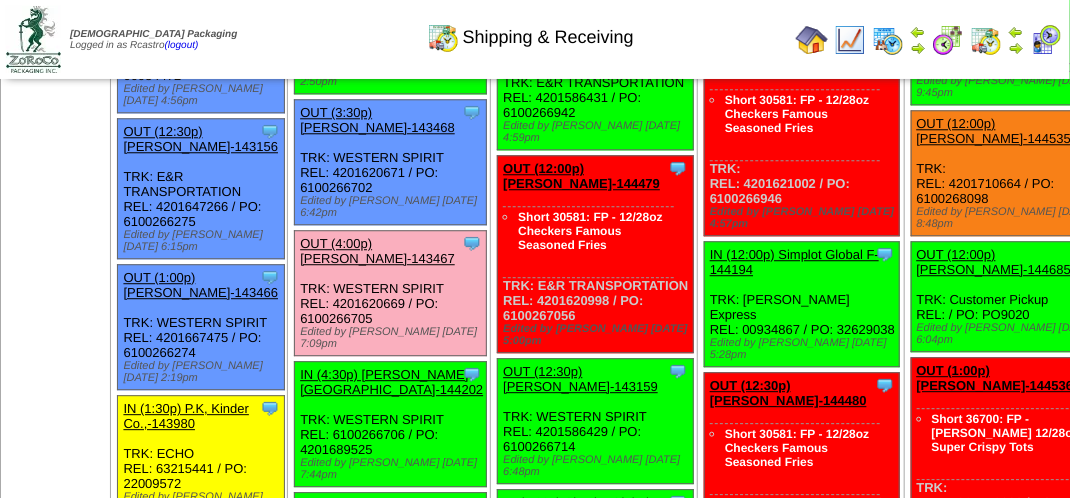 click on "OUT
(4:00p)
Lamb-Weston-143467" at bounding box center [377, 251] 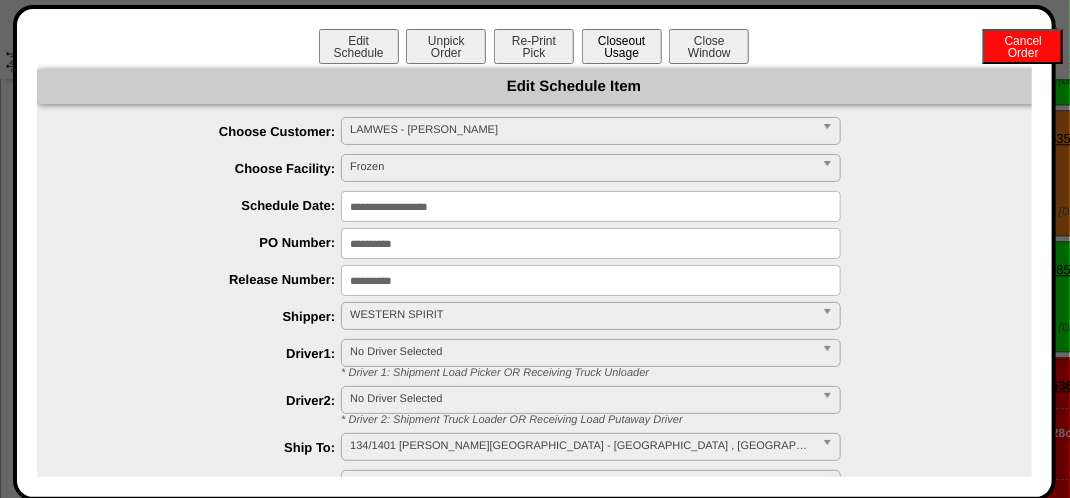 click on "Closeout Usage" at bounding box center [622, 46] 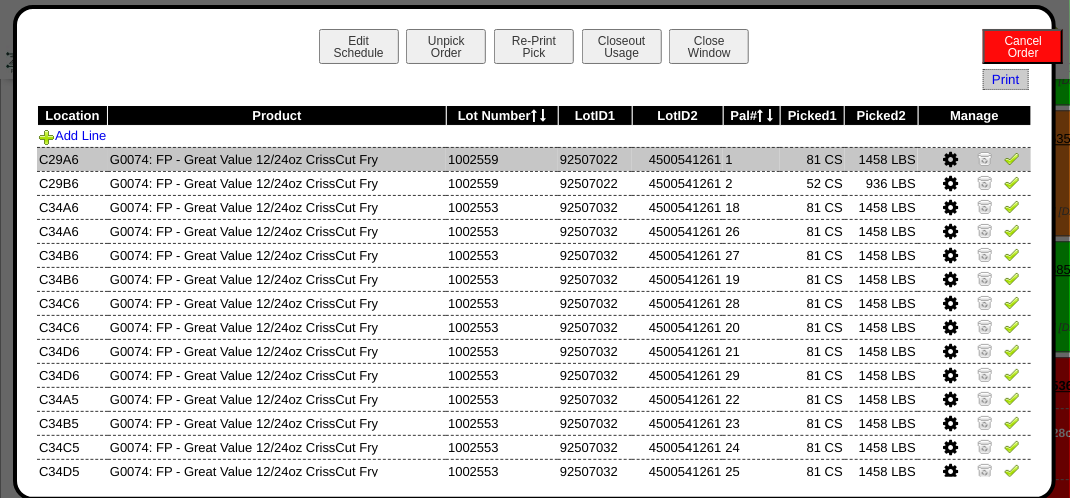 click at bounding box center [1012, 158] 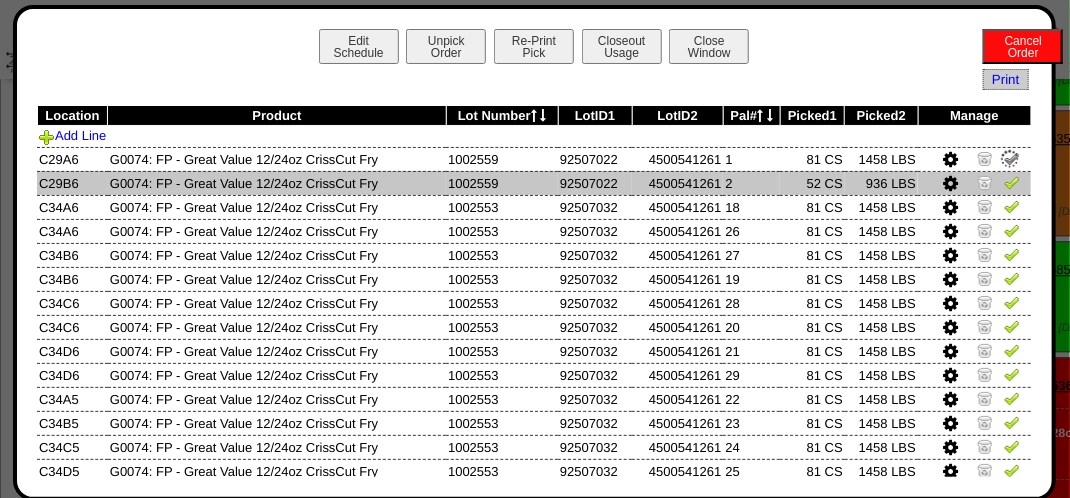 click at bounding box center (1012, 182) 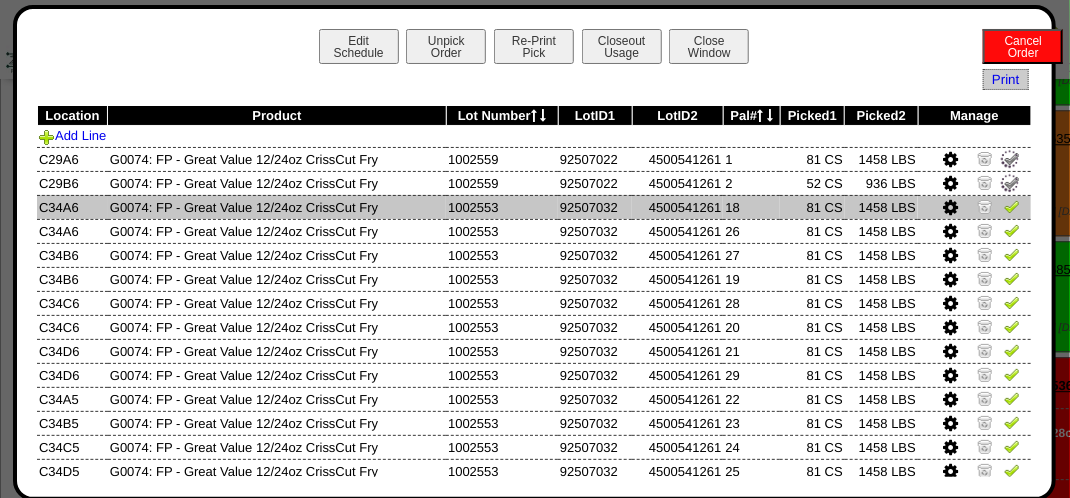 click at bounding box center (1012, 206) 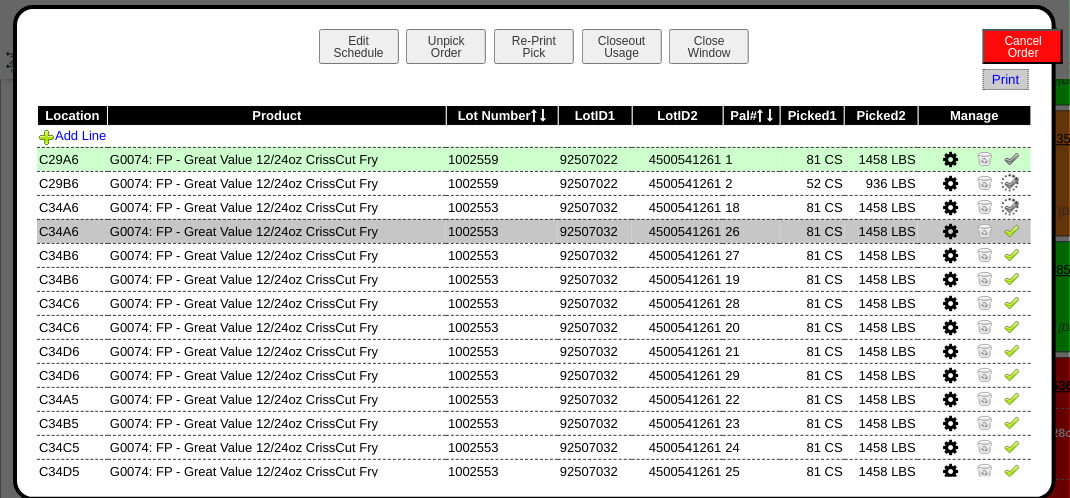 click at bounding box center (1012, 230) 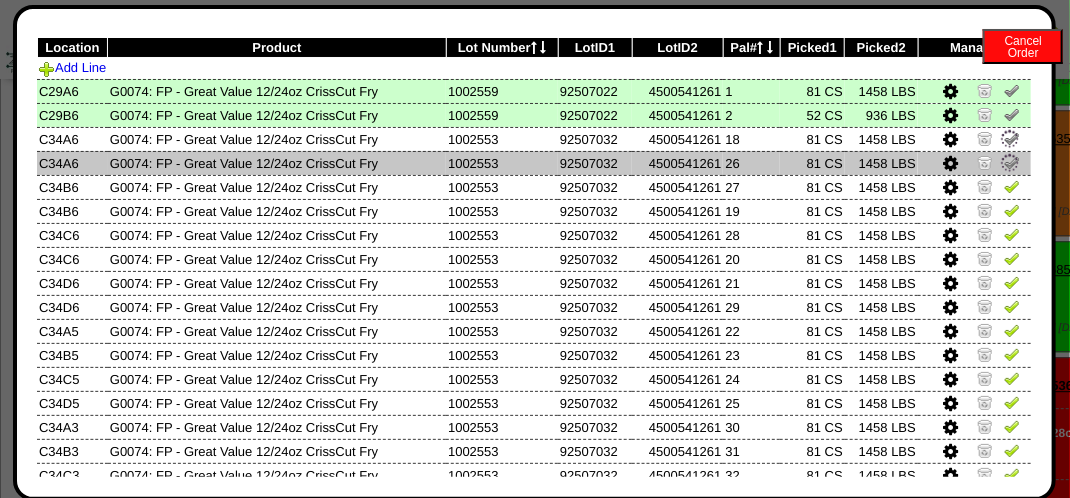 scroll, scrollTop: 100, scrollLeft: 0, axis: vertical 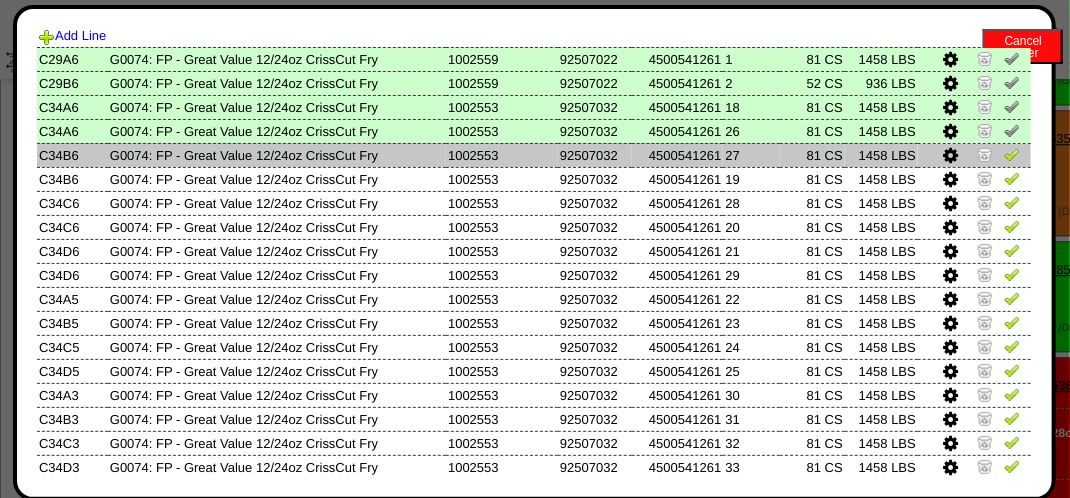 click at bounding box center (1012, 154) 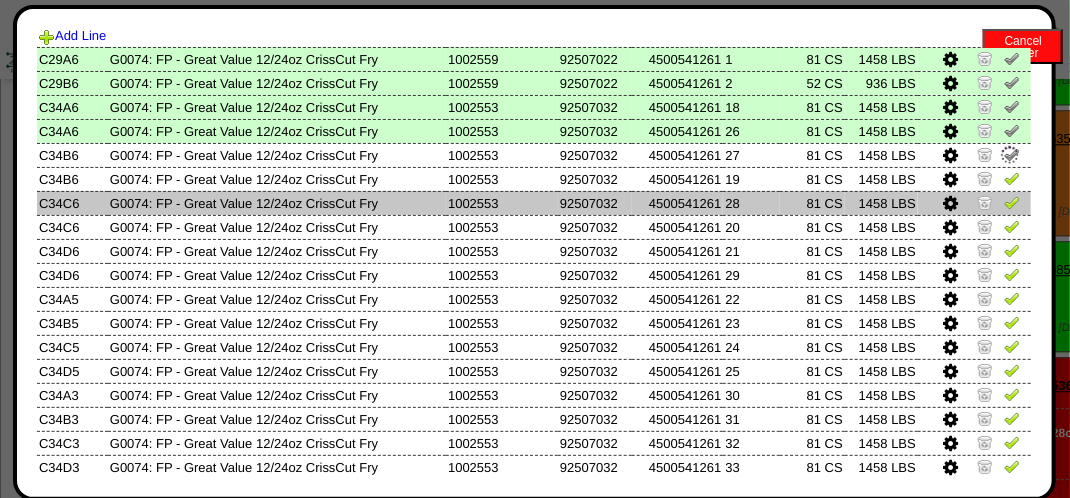 drag, startPoint x: 997, startPoint y: 181, endPoint x: 997, endPoint y: 193, distance: 12 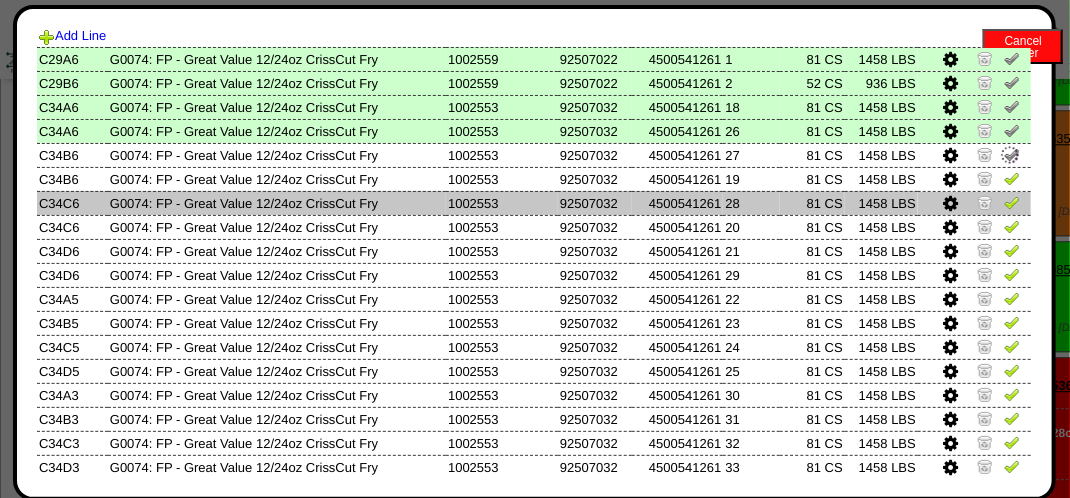 click at bounding box center (1012, 178) 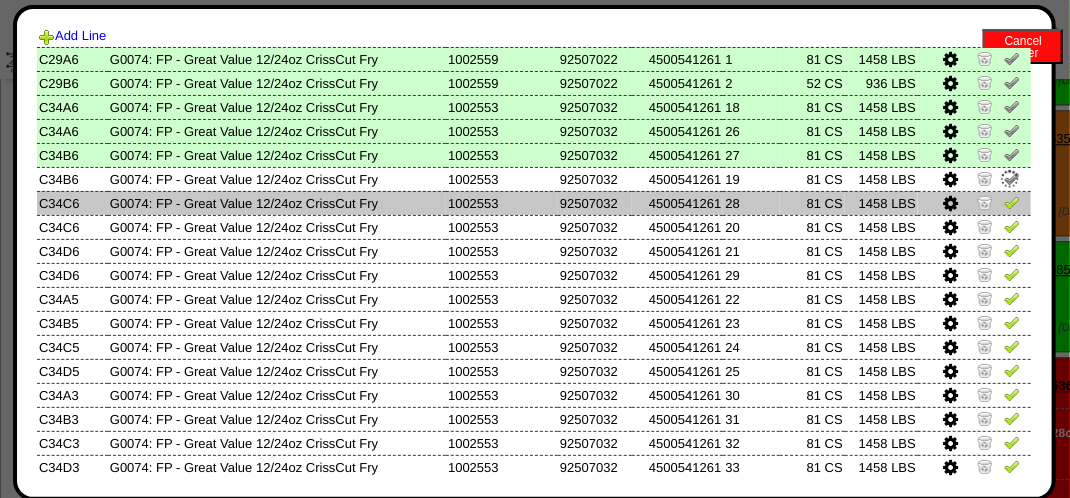 click at bounding box center (1012, 202) 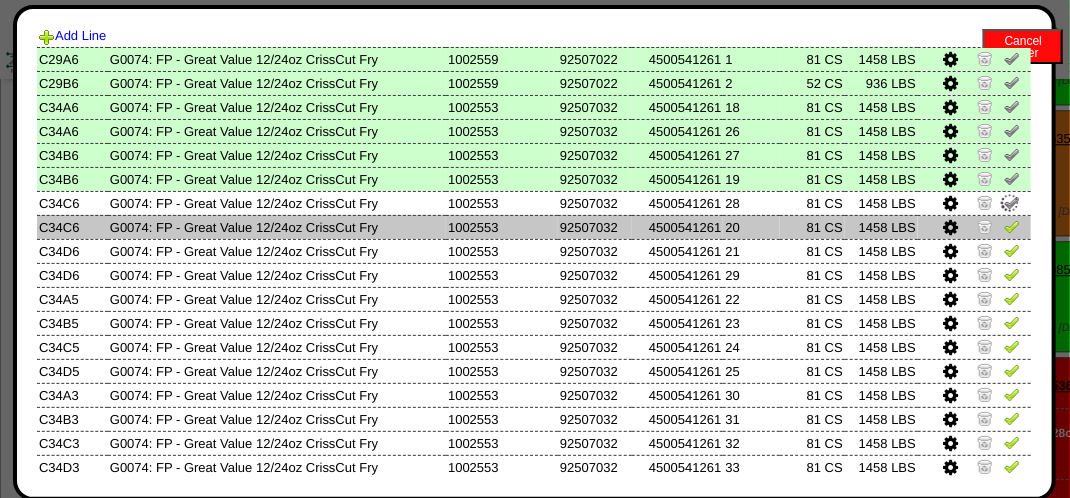 click at bounding box center [1012, 226] 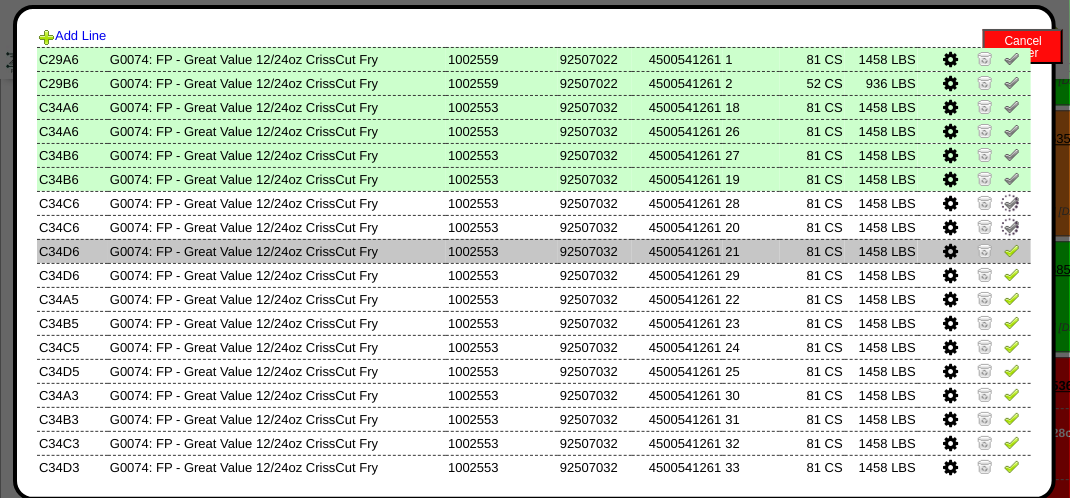 click at bounding box center (1012, 250) 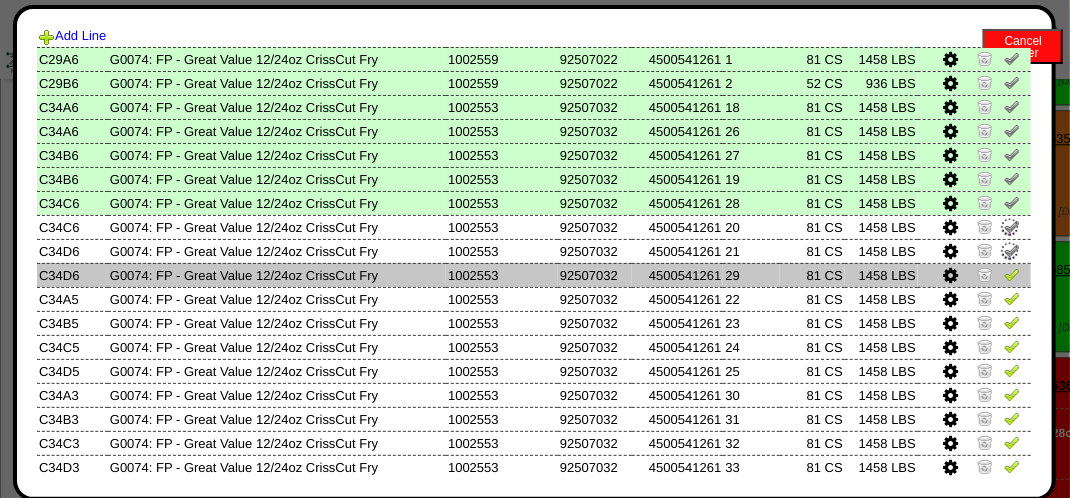 click at bounding box center [974, 275] 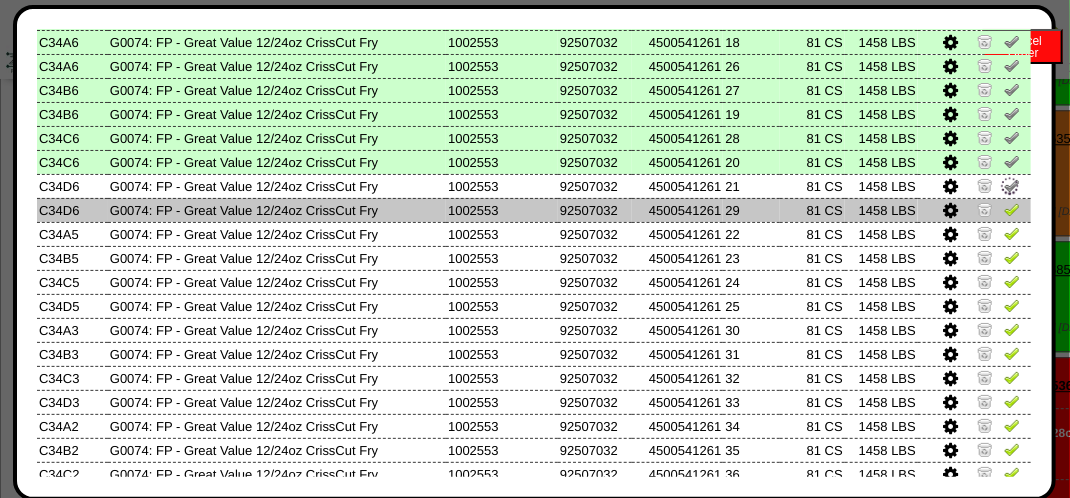 scroll, scrollTop: 200, scrollLeft: 0, axis: vertical 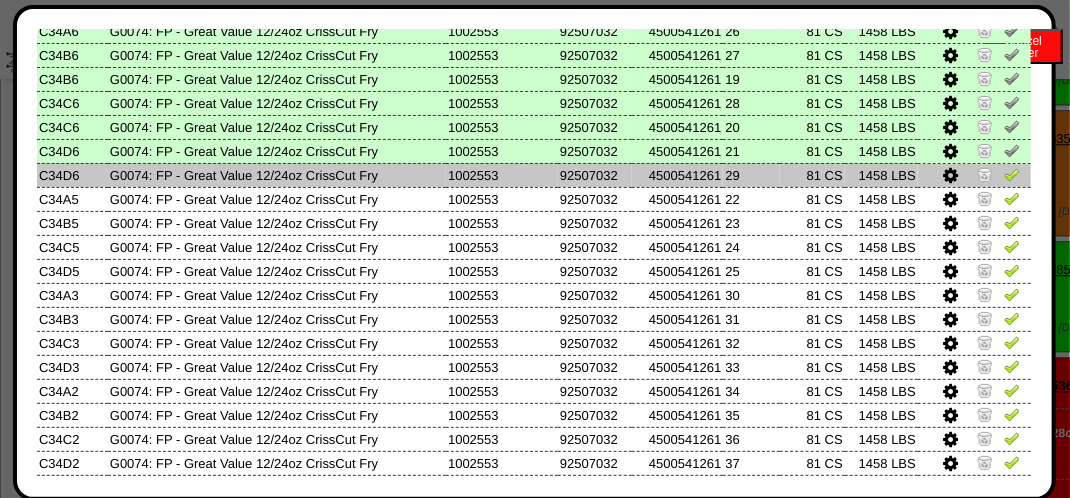 click at bounding box center [1012, 174] 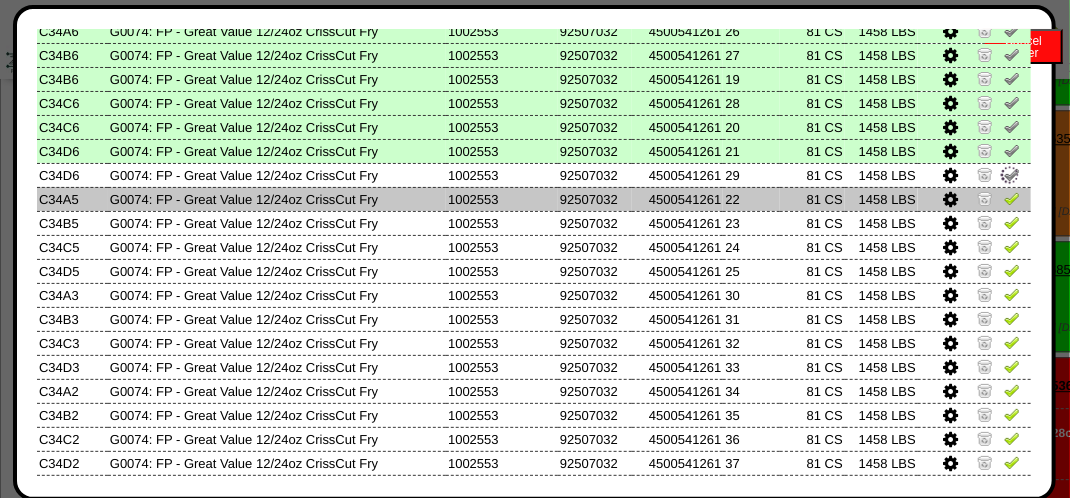click at bounding box center [1012, 198] 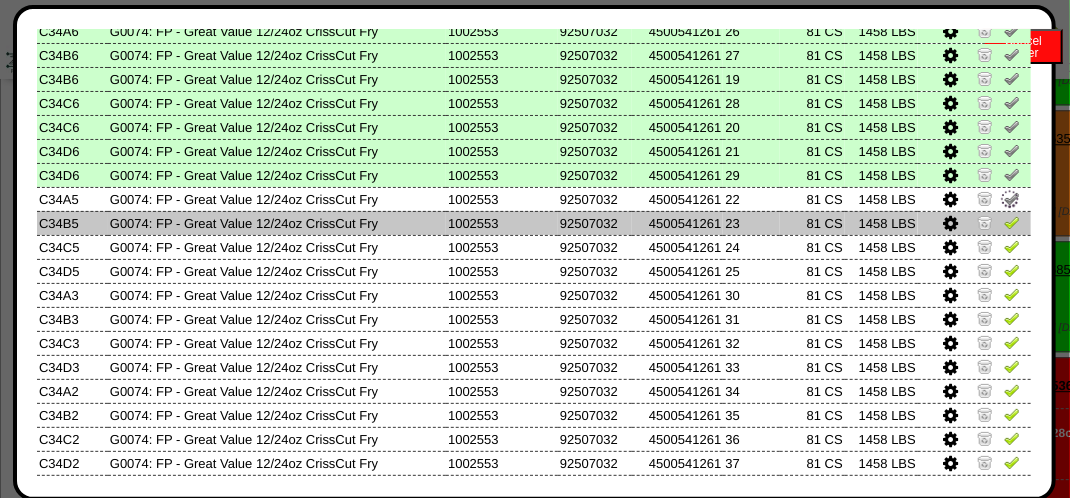 click at bounding box center [1012, 222] 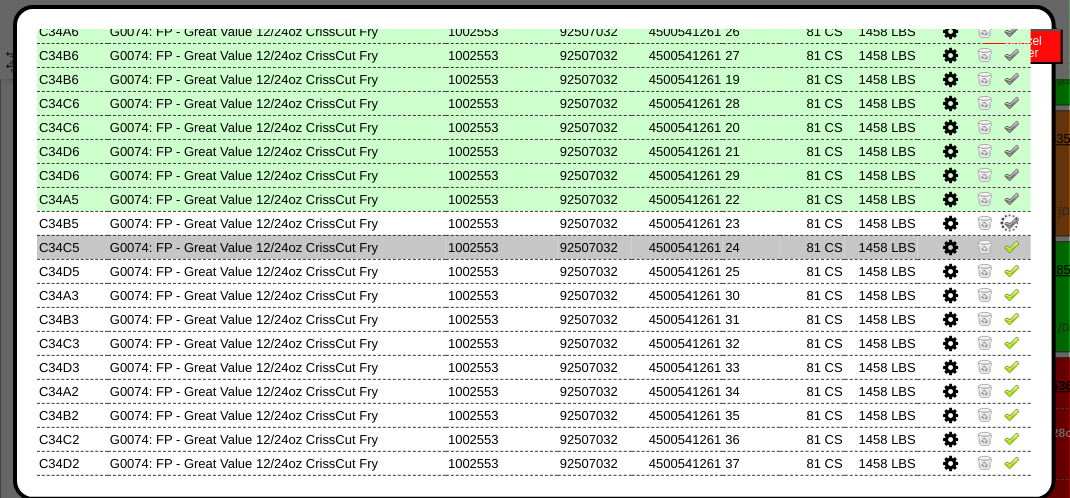 click at bounding box center [1012, 246] 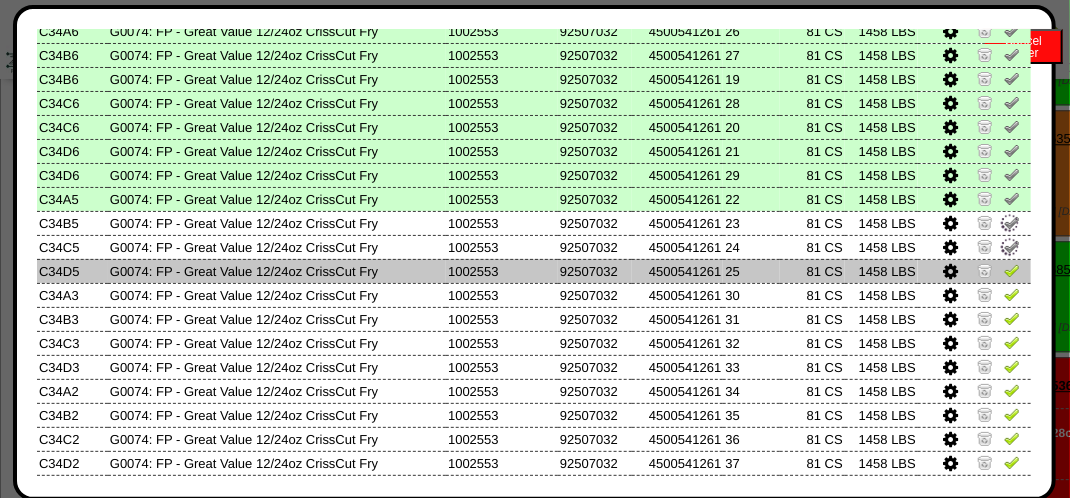 click at bounding box center (1012, 270) 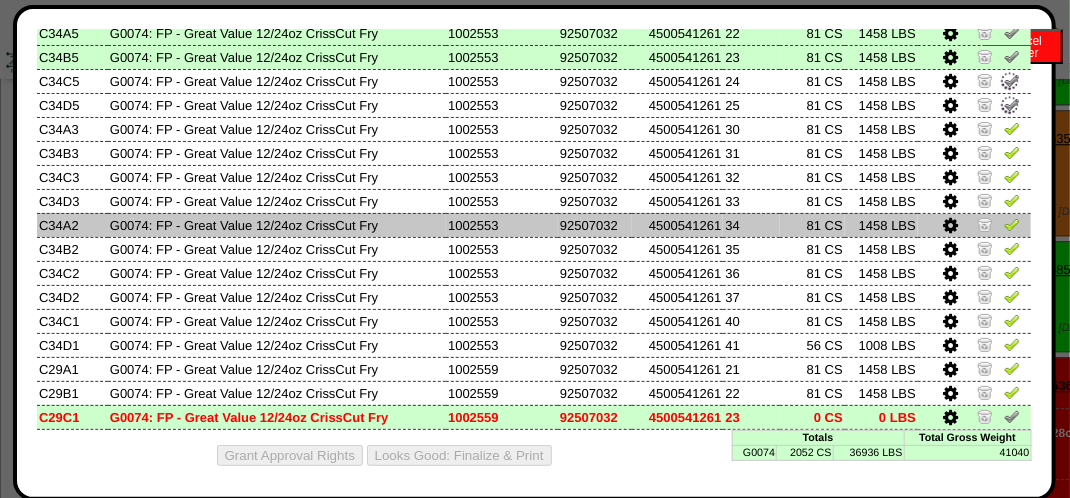 scroll, scrollTop: 373, scrollLeft: 0, axis: vertical 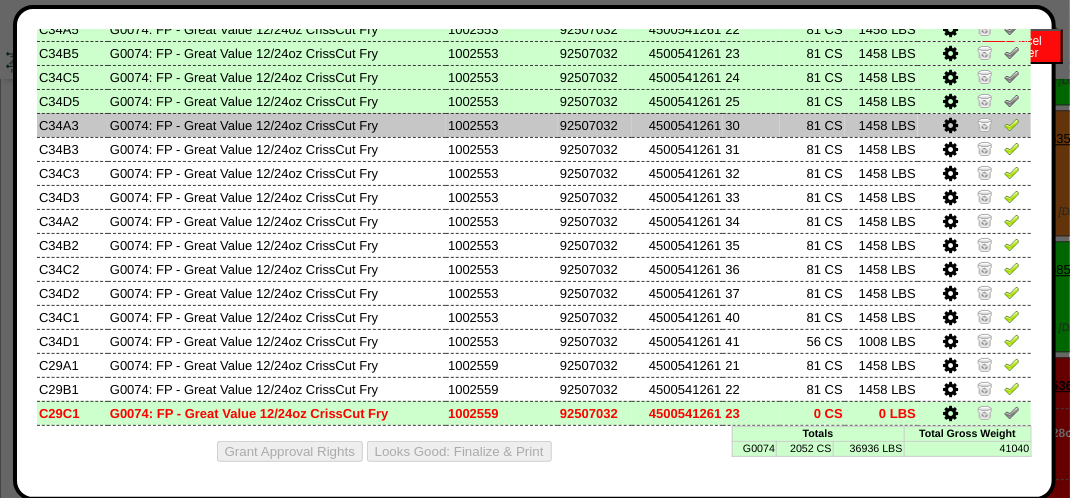 click at bounding box center [1012, 127] 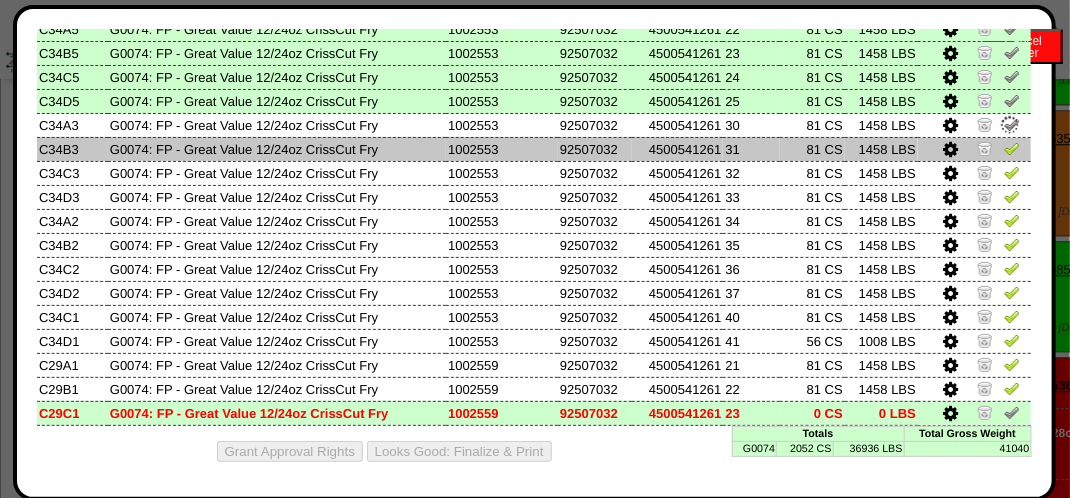 click at bounding box center (1012, 148) 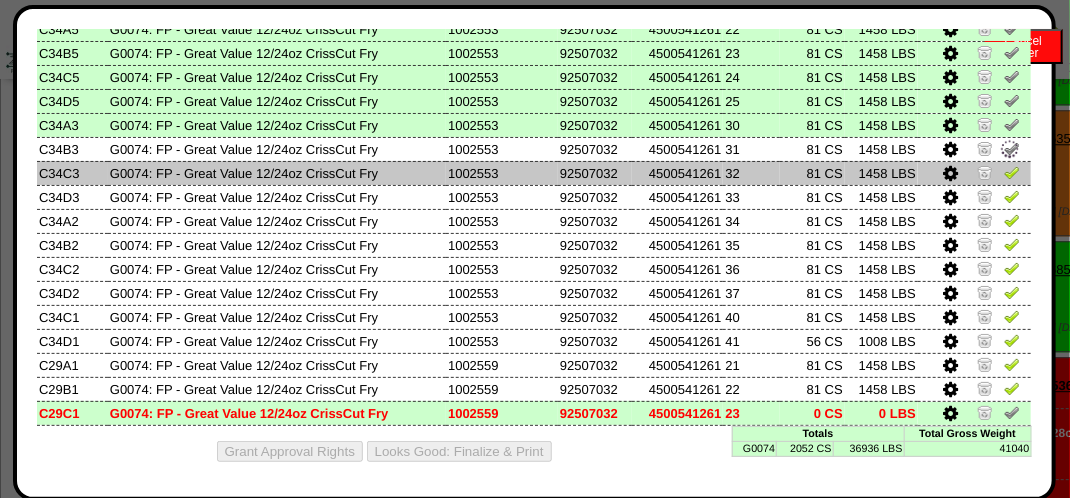 click at bounding box center [1012, 172] 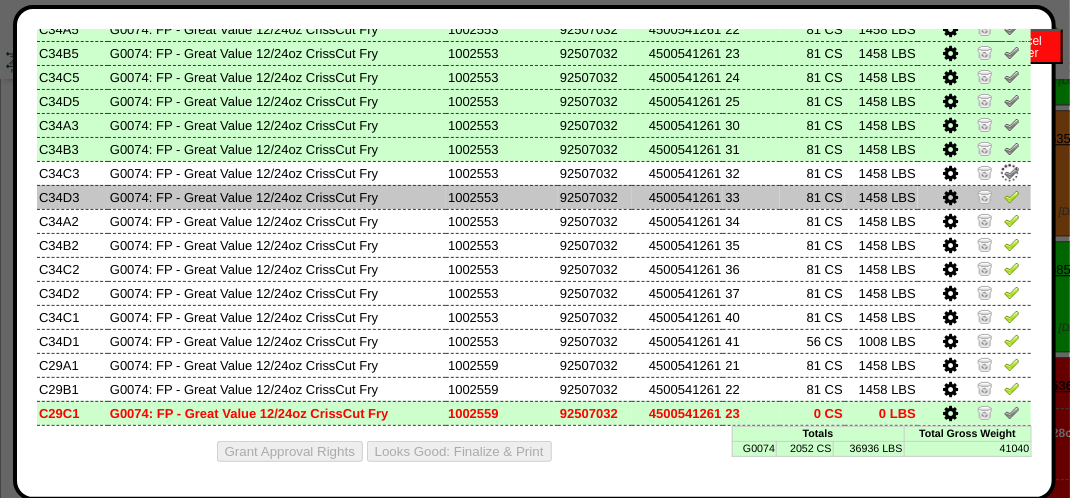click at bounding box center (1012, 196) 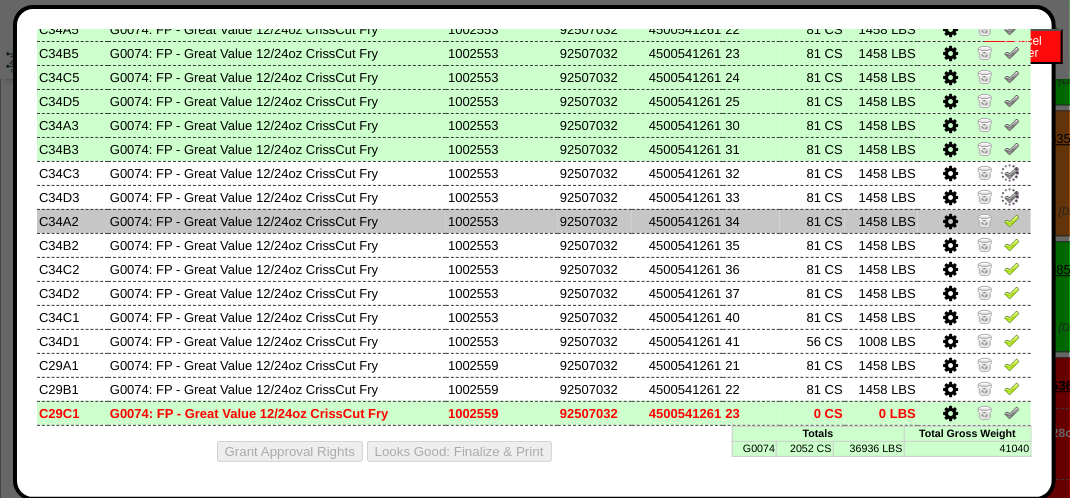 click at bounding box center (1012, 220) 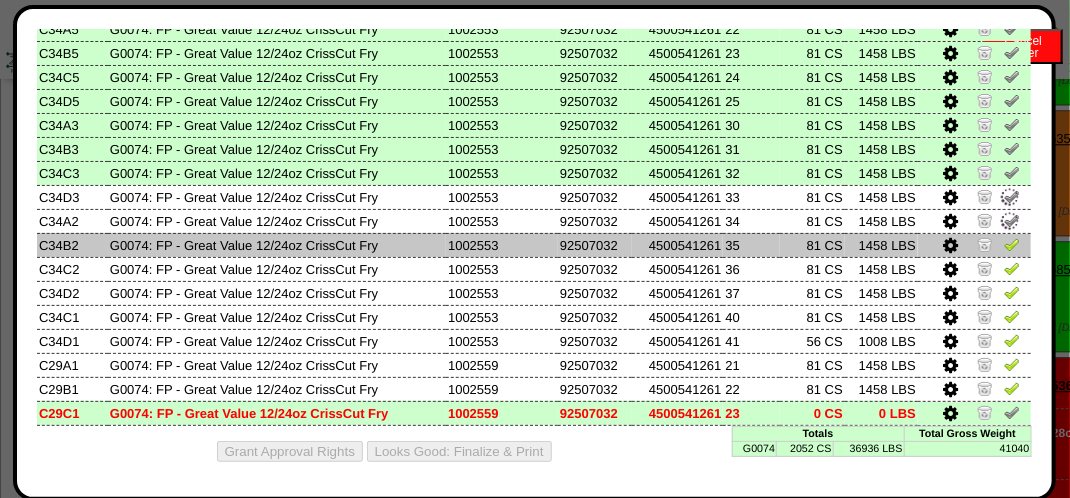click at bounding box center [1012, 244] 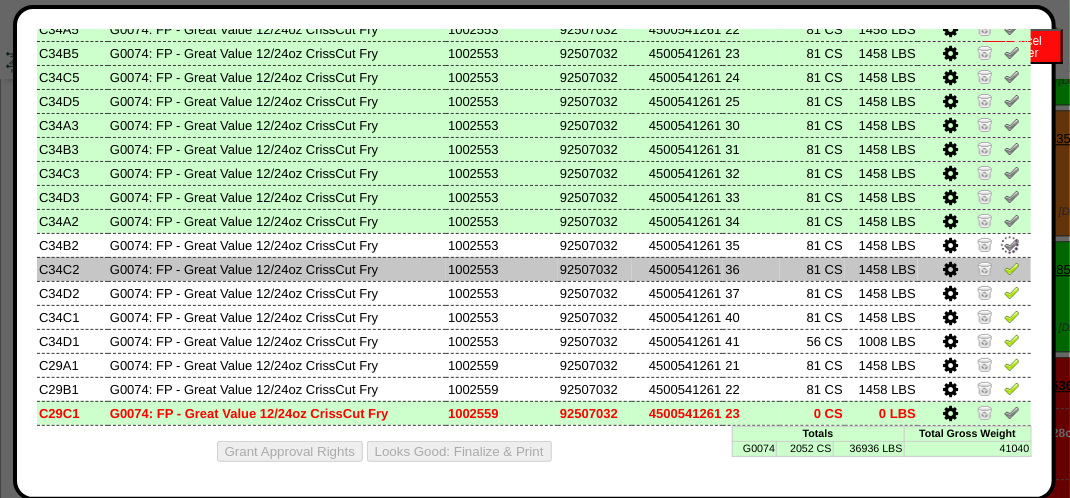 click at bounding box center [1012, 268] 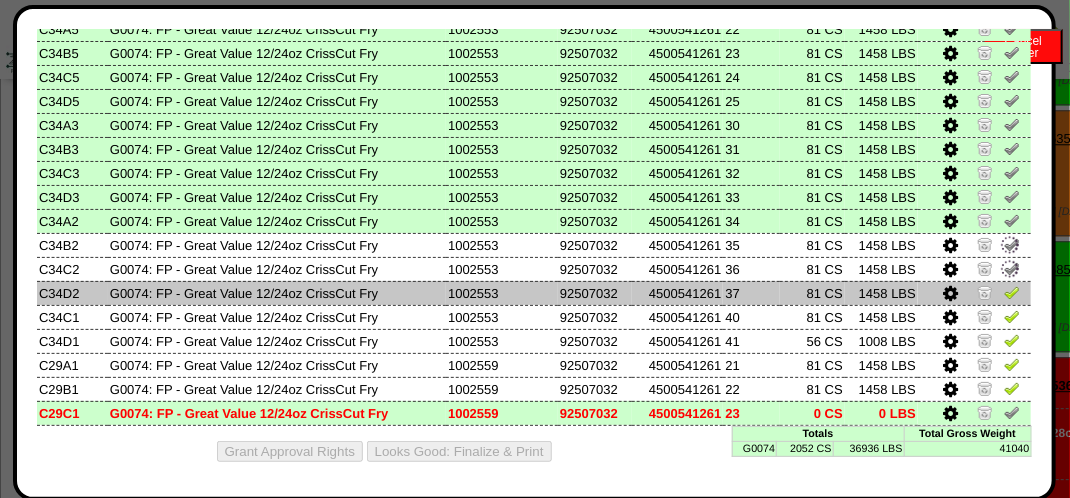 click at bounding box center [1012, 292] 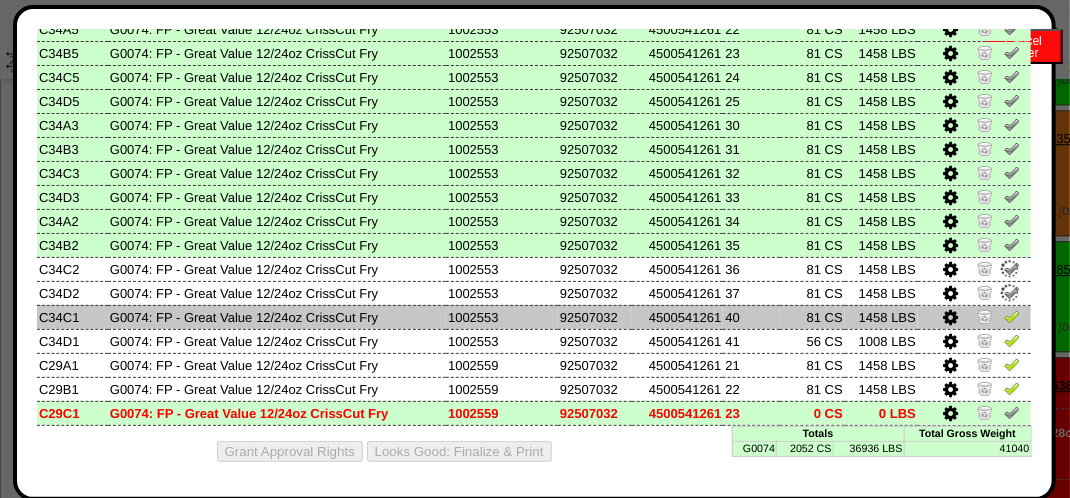 click at bounding box center [1012, 316] 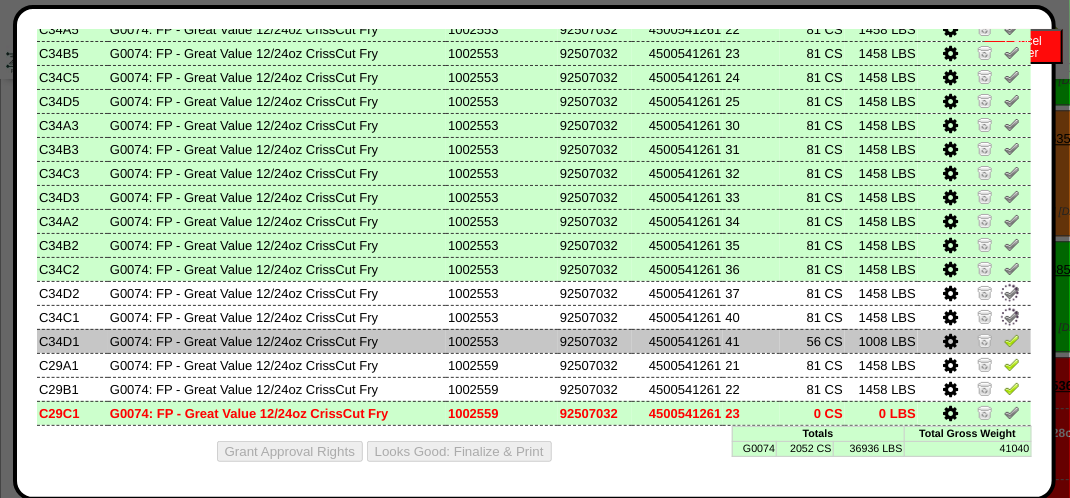 click at bounding box center (1012, 340) 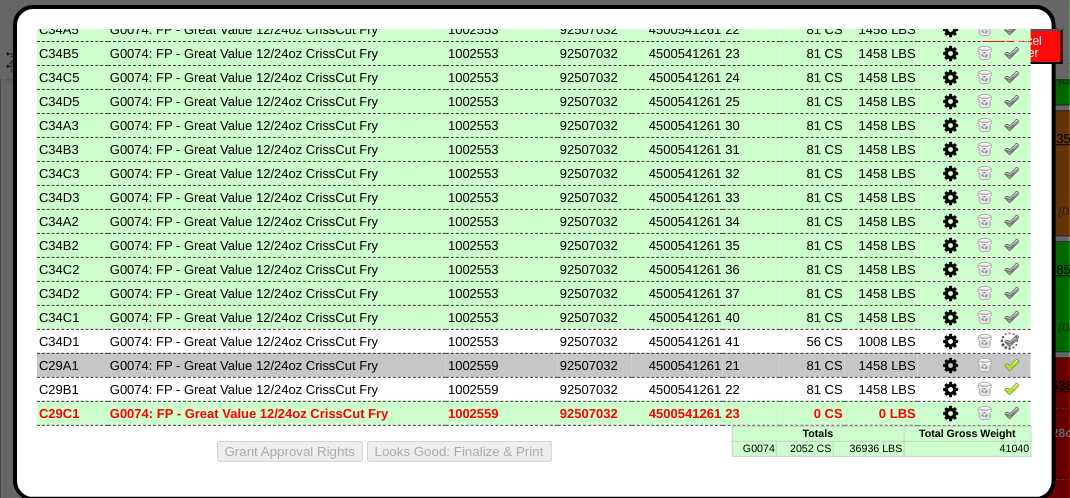 click at bounding box center (1012, 364) 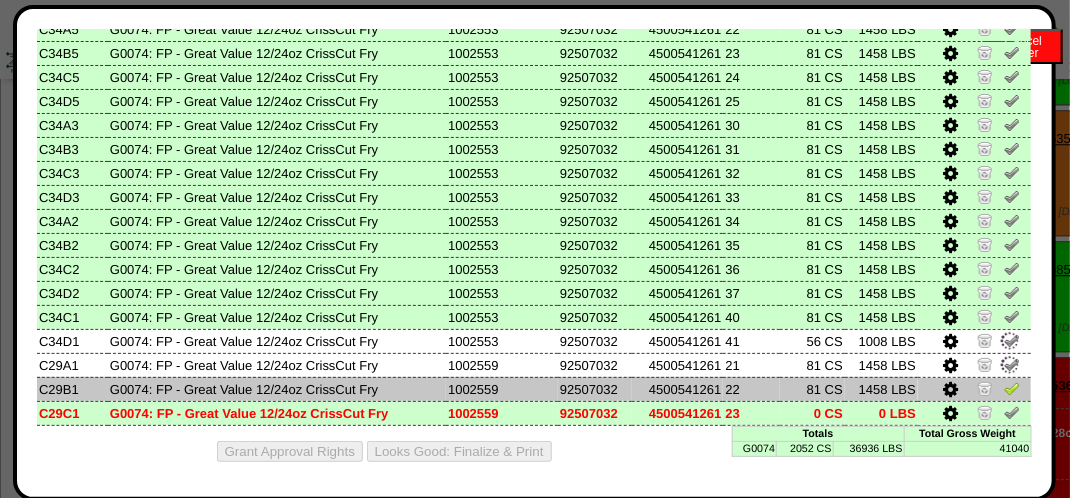 click at bounding box center (1012, 388) 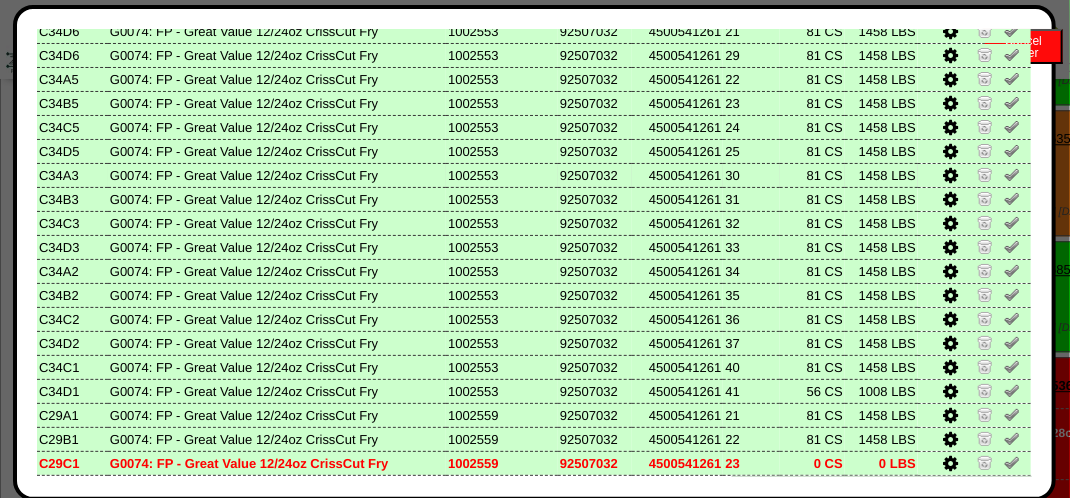 scroll, scrollTop: 373, scrollLeft: 0, axis: vertical 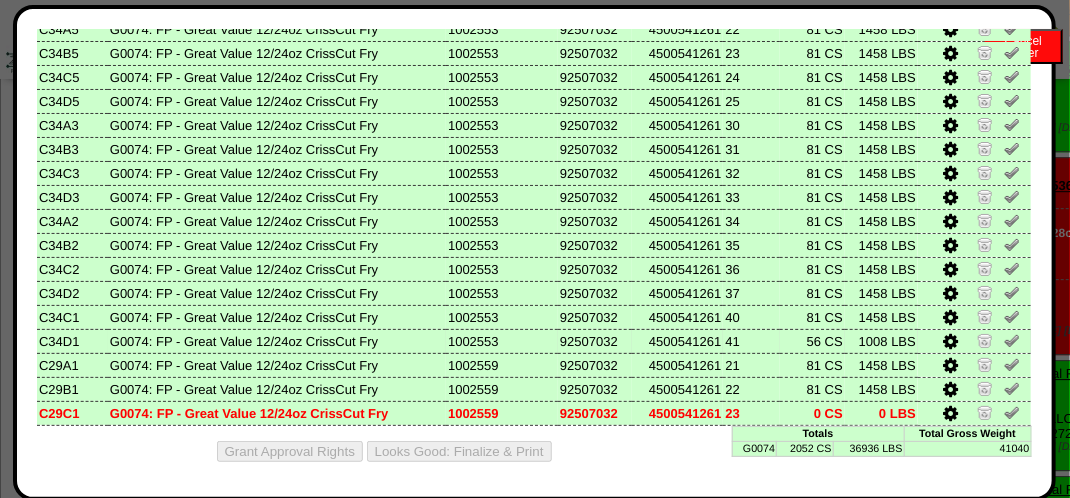 click on "1002553" at bounding box center [502, 341] 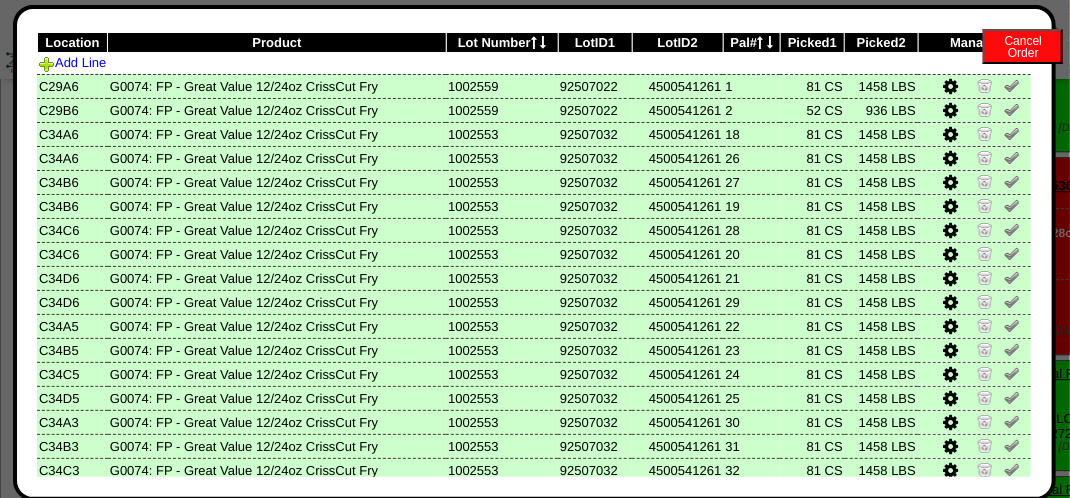 scroll, scrollTop: 0, scrollLeft: 0, axis: both 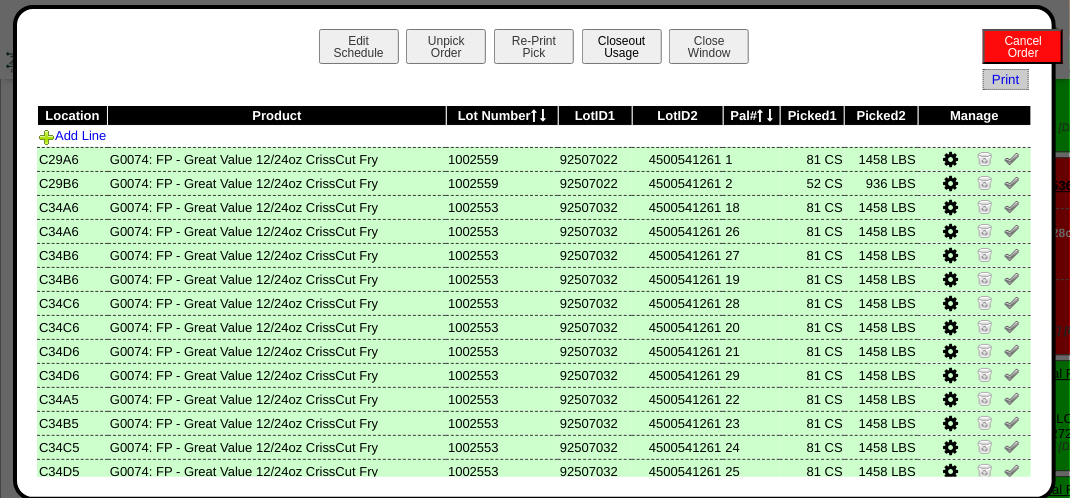 drag, startPoint x: 636, startPoint y: 45, endPoint x: 624, endPoint y: 58, distance: 17.691807 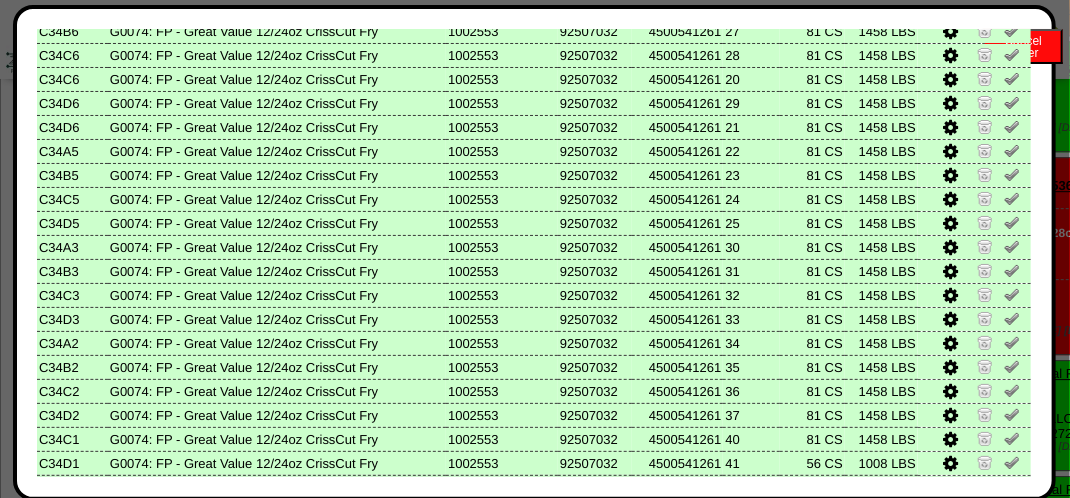 scroll, scrollTop: 373, scrollLeft: 0, axis: vertical 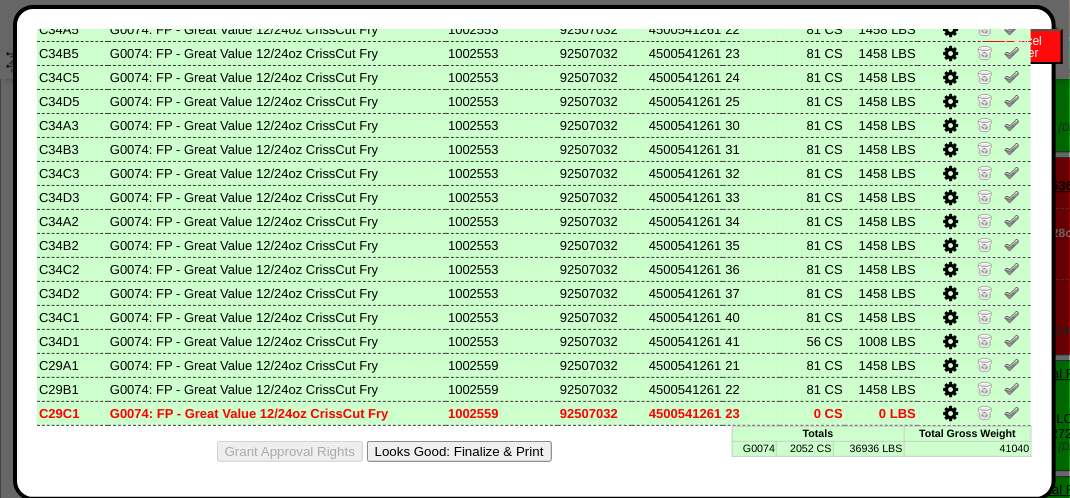drag, startPoint x: 512, startPoint y: 462, endPoint x: 510, endPoint y: 446, distance: 16.124516 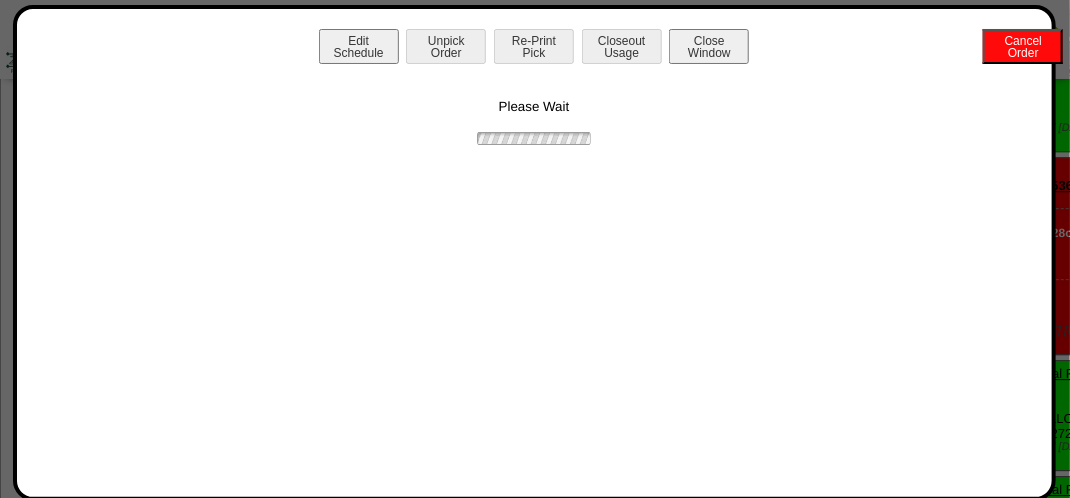 scroll, scrollTop: 0, scrollLeft: 0, axis: both 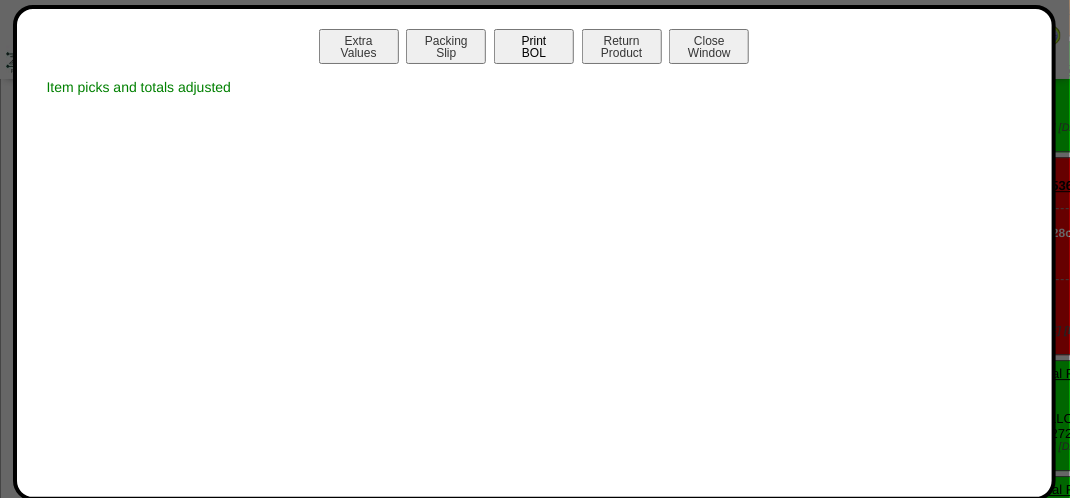 click on "Print BOL" at bounding box center (534, 46) 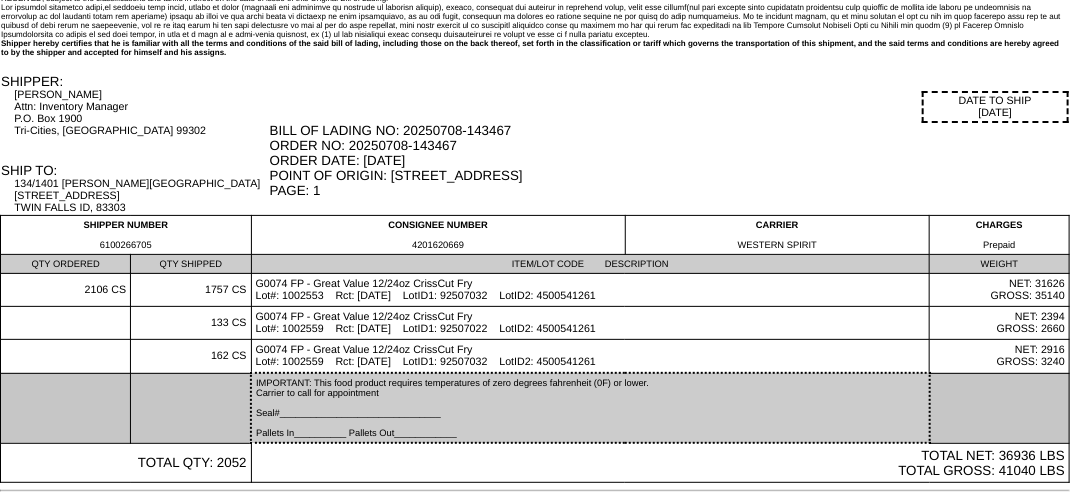 scroll, scrollTop: 100, scrollLeft: 0, axis: vertical 